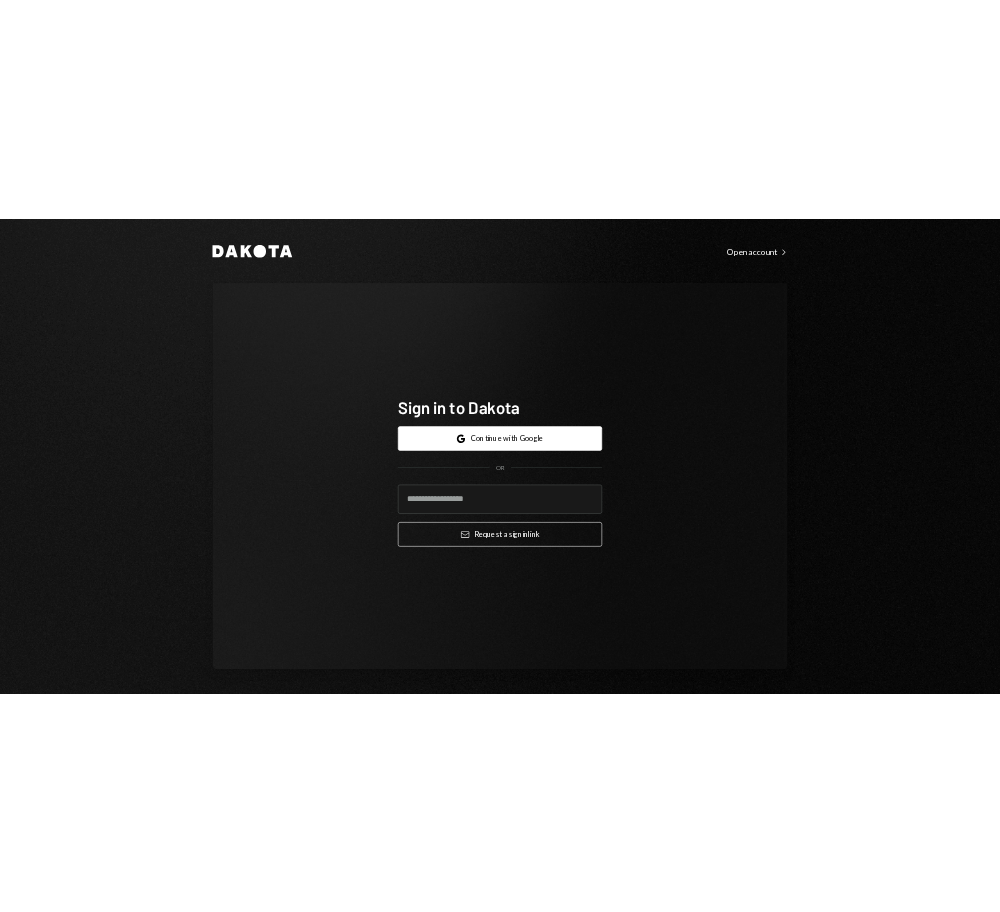 scroll, scrollTop: 0, scrollLeft: 0, axis: both 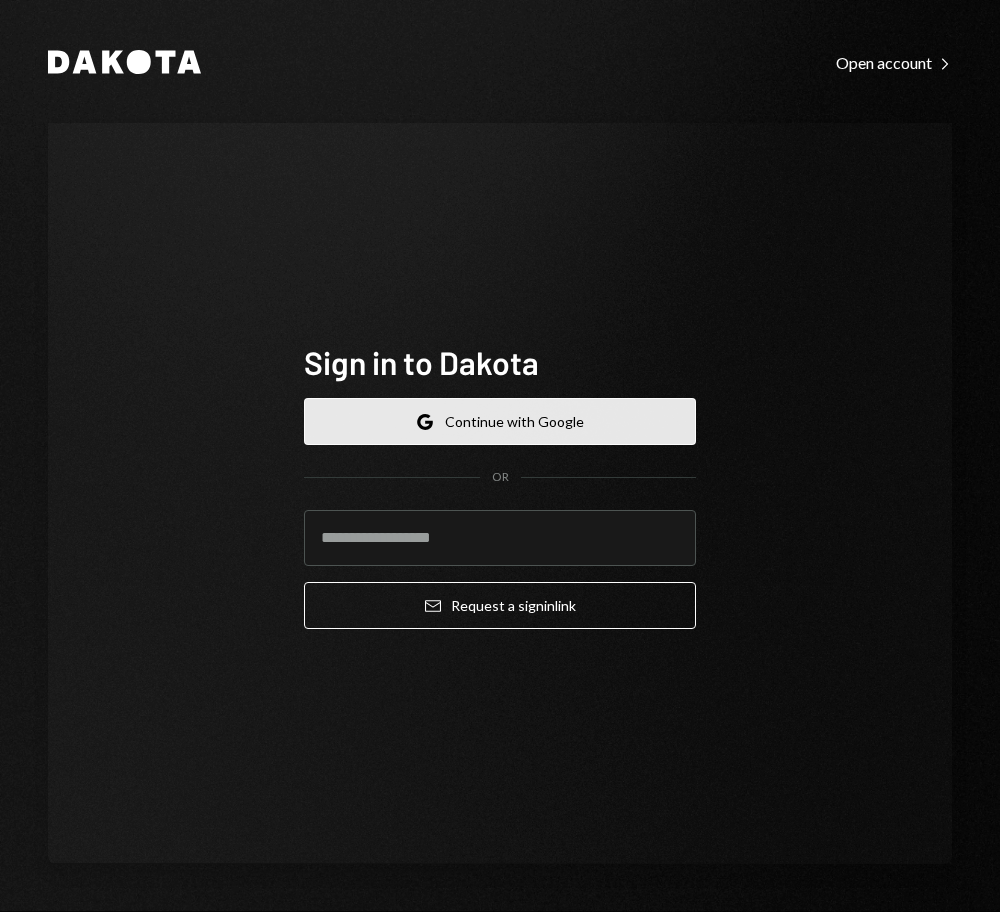 click on "Google  Continue with Google" at bounding box center (500, 421) 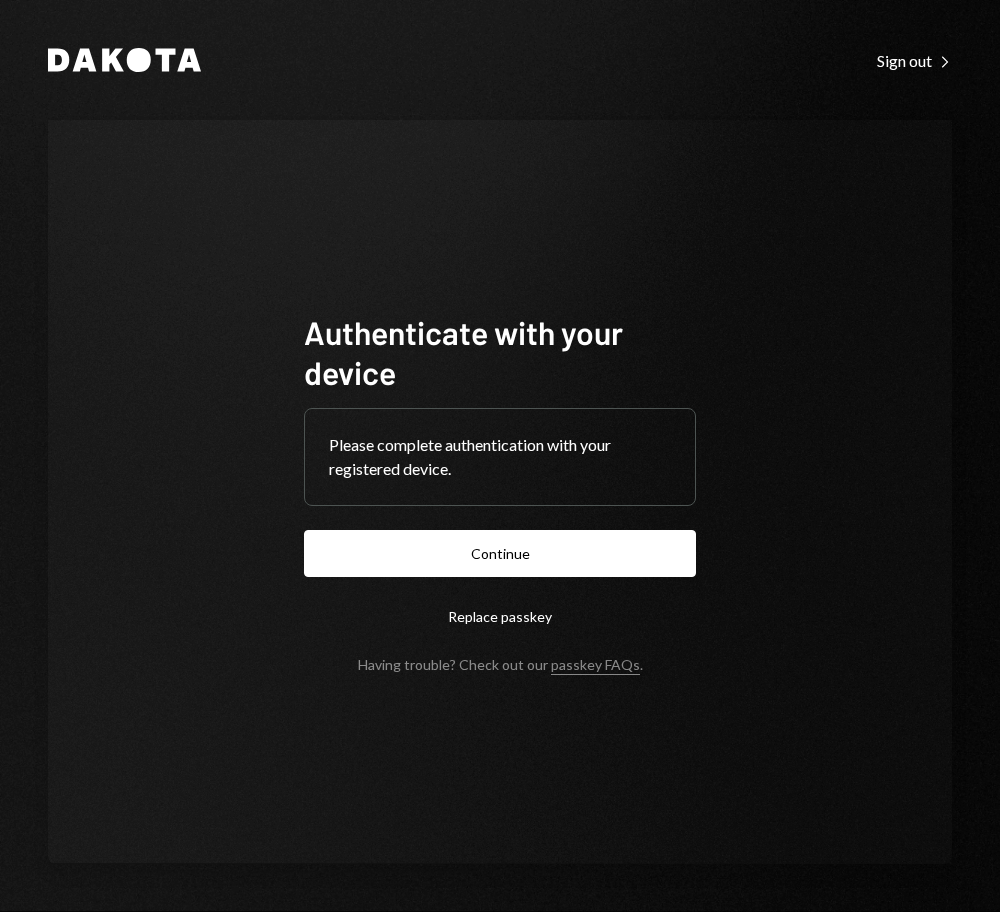 scroll, scrollTop: 0, scrollLeft: 0, axis: both 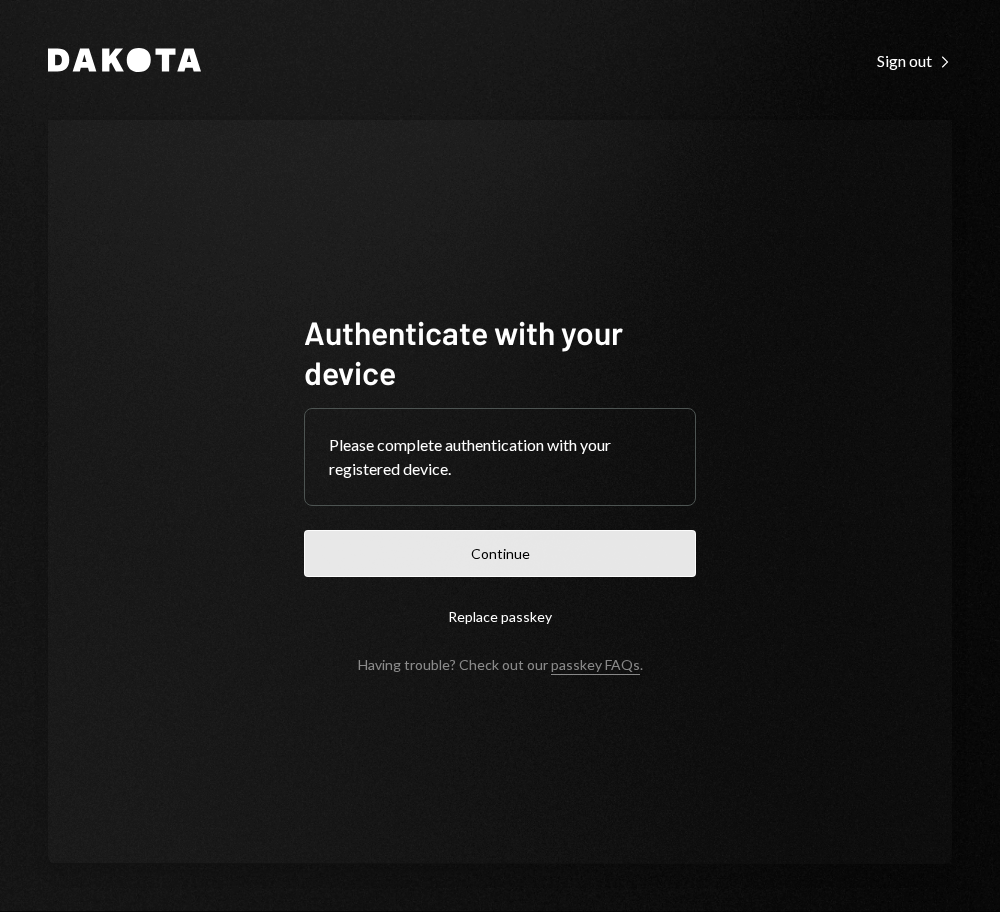 click on "Continue" at bounding box center [500, 553] 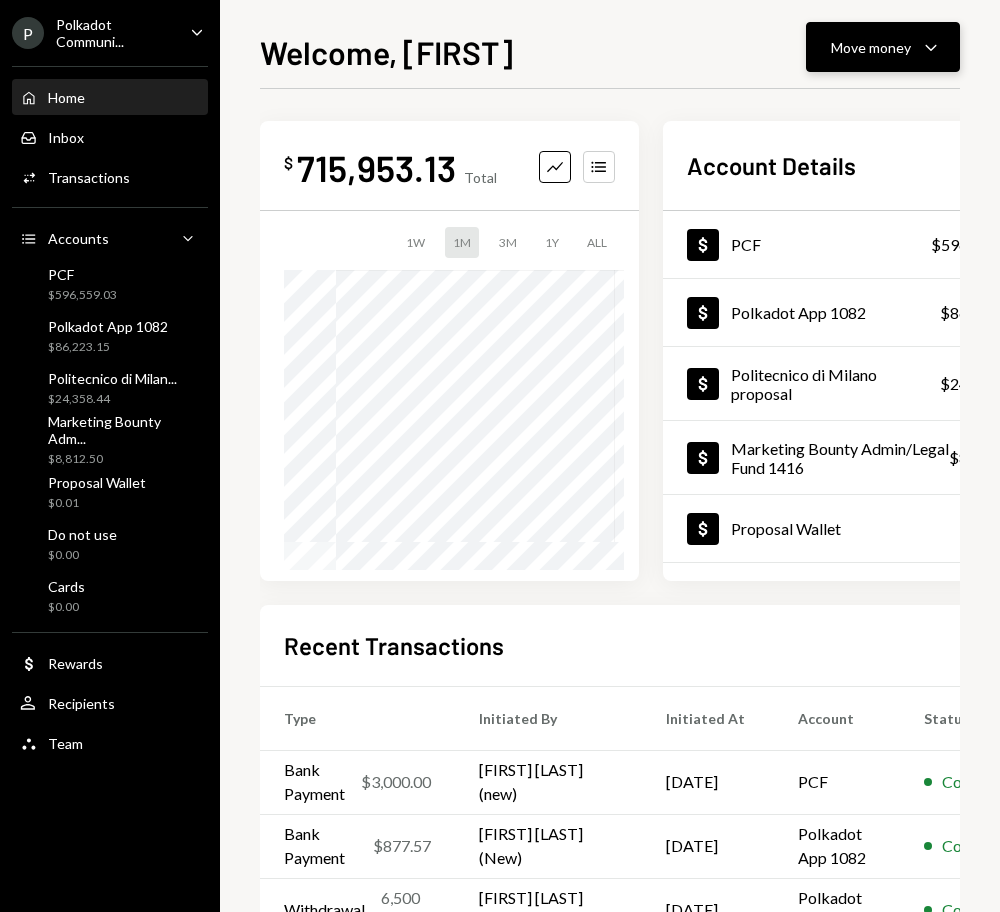 click on "Move money" at bounding box center [871, 47] 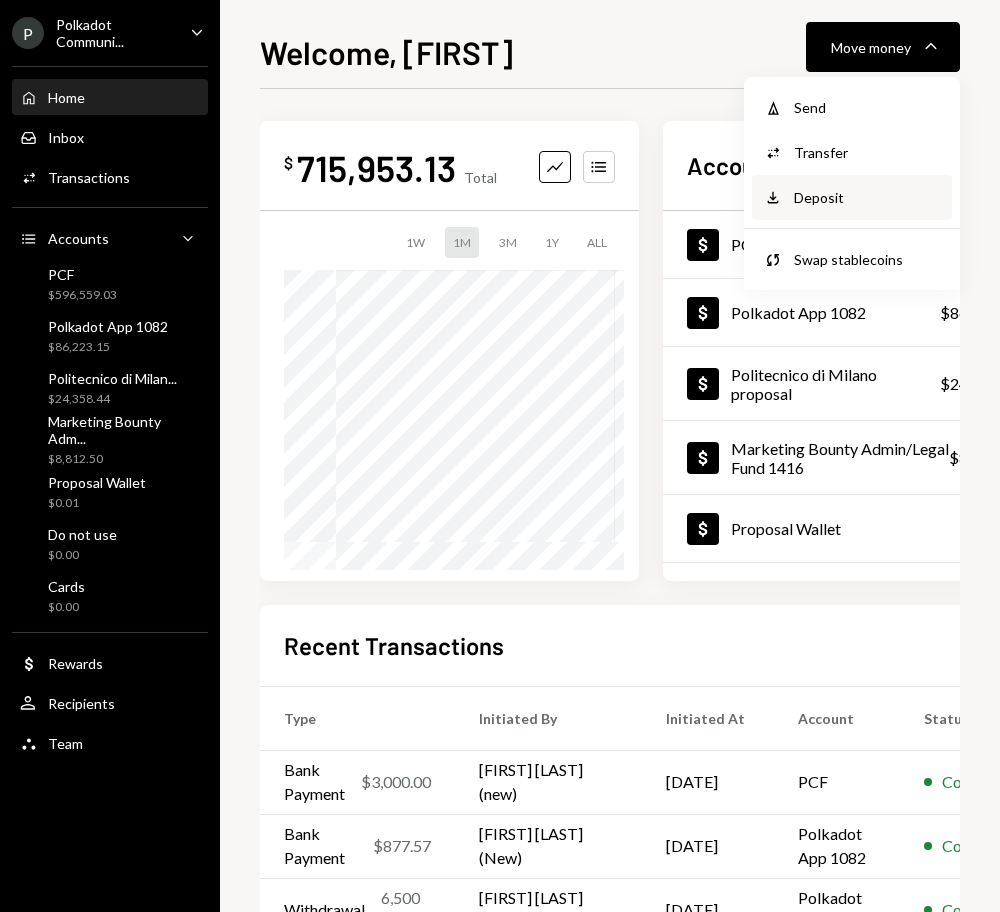 click on "Deposit" at bounding box center [867, 197] 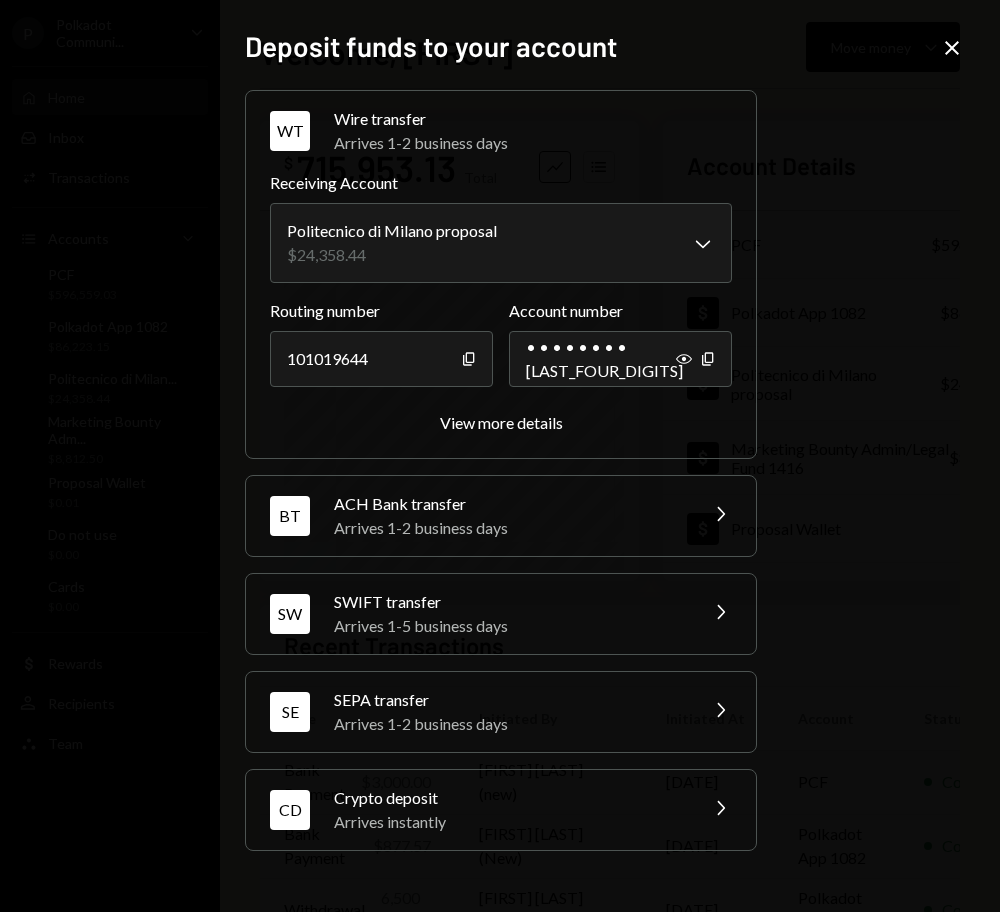 click on "SWIFT transfer" at bounding box center (509, 602) 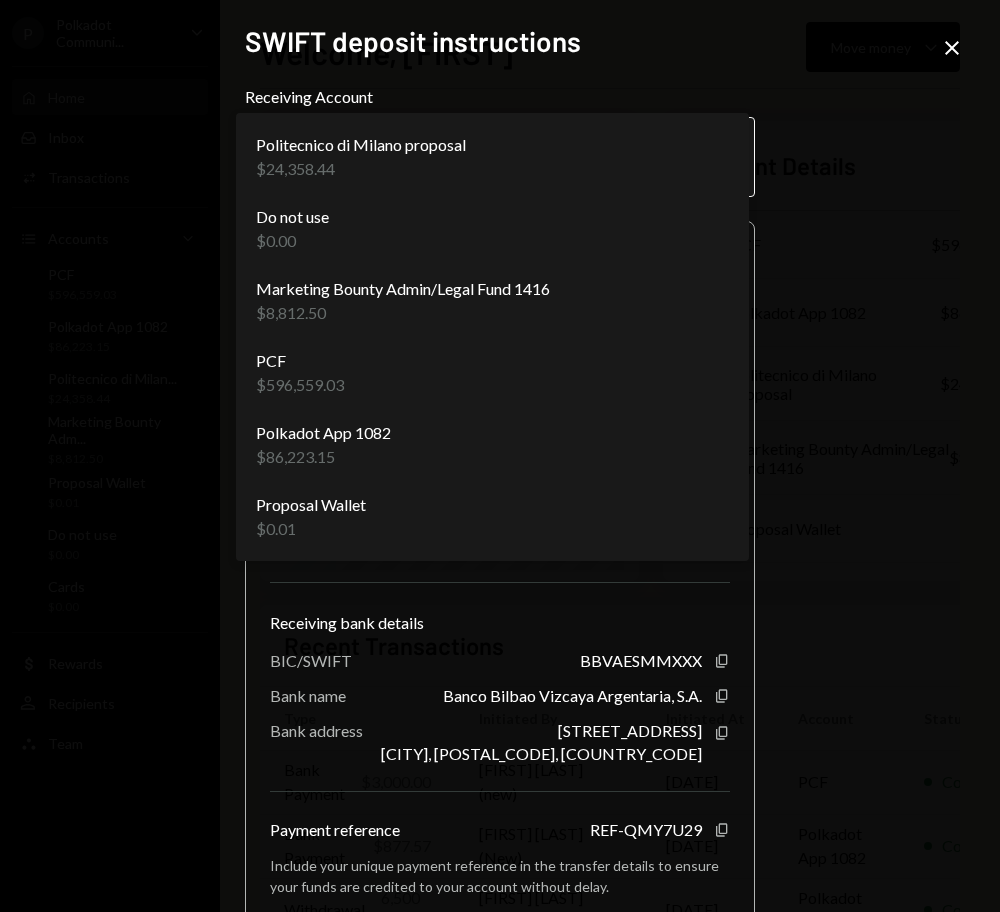 click on "Bank Payment $[AMOUNT] [FIRST] [LAST] (new) [DATE] [TIME] PCF Completed Bank Payment $[AMOUNT] [FIRST] [LAST] (New) [DATE] [TIME] Polkadot App 1082 Completed Withdrawal [AMOUNT]  USDC [FIRST] [LAST] (new) [DATE] [TIME] Polkadot App 1082 Completed Billing Drawdown Withdrawal [AMOUNT]  USDC PCF" at bounding box center [500, 456] 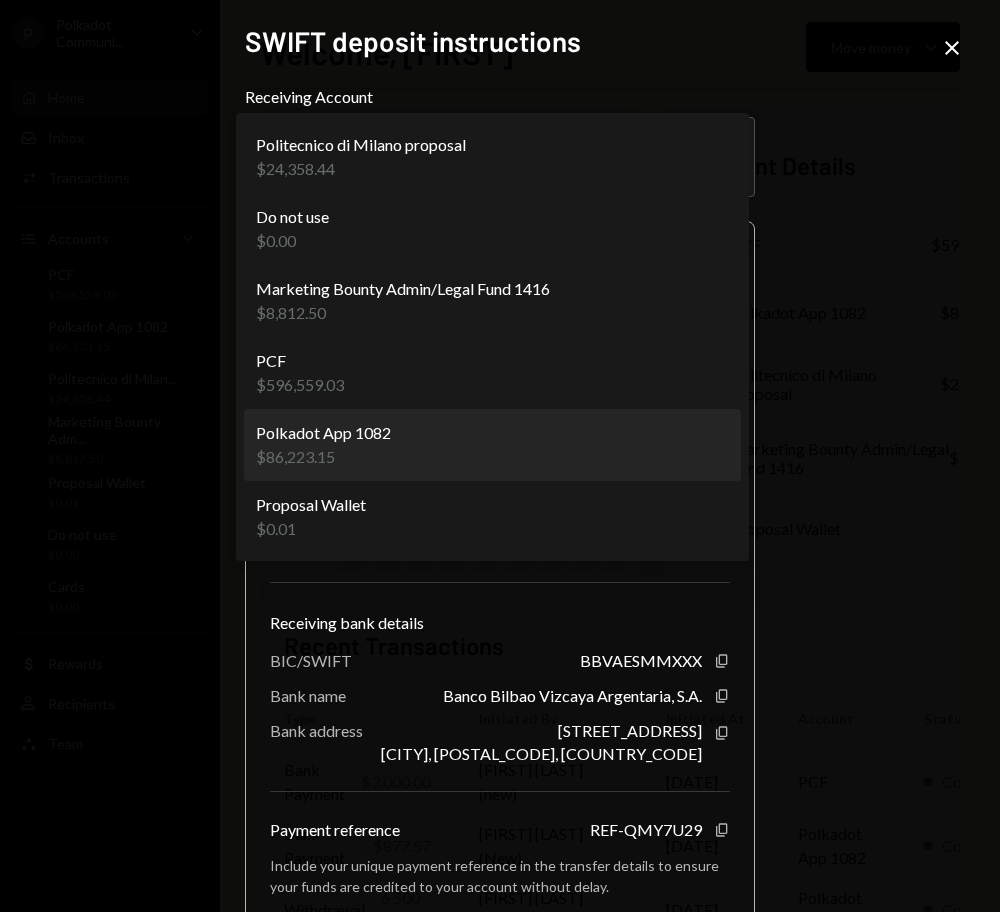 select on "**********" 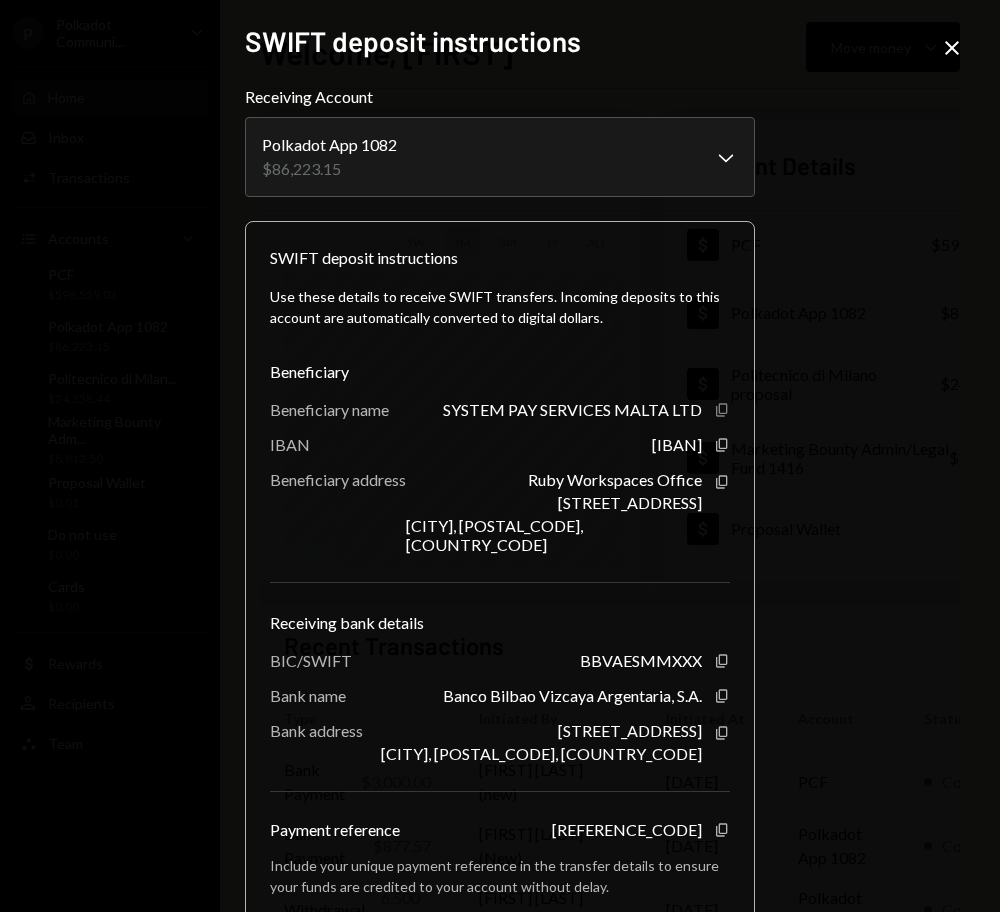 click on "Copy" 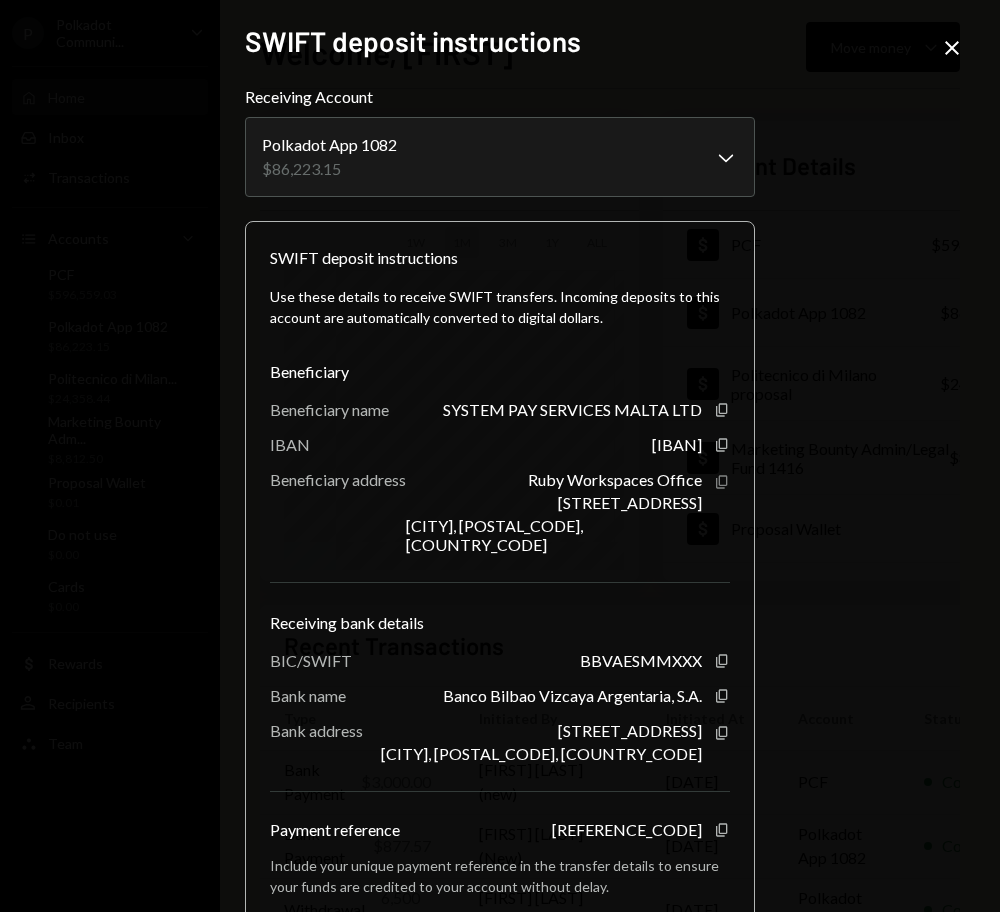 click on "Copy" 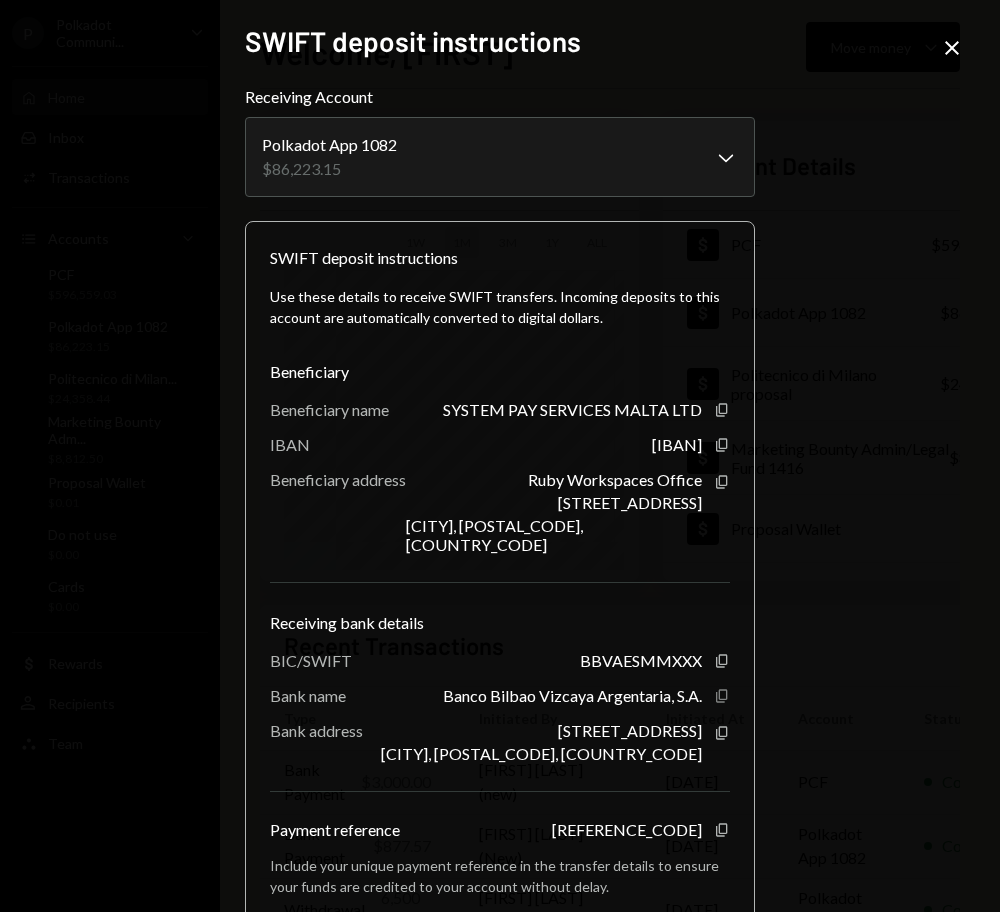click 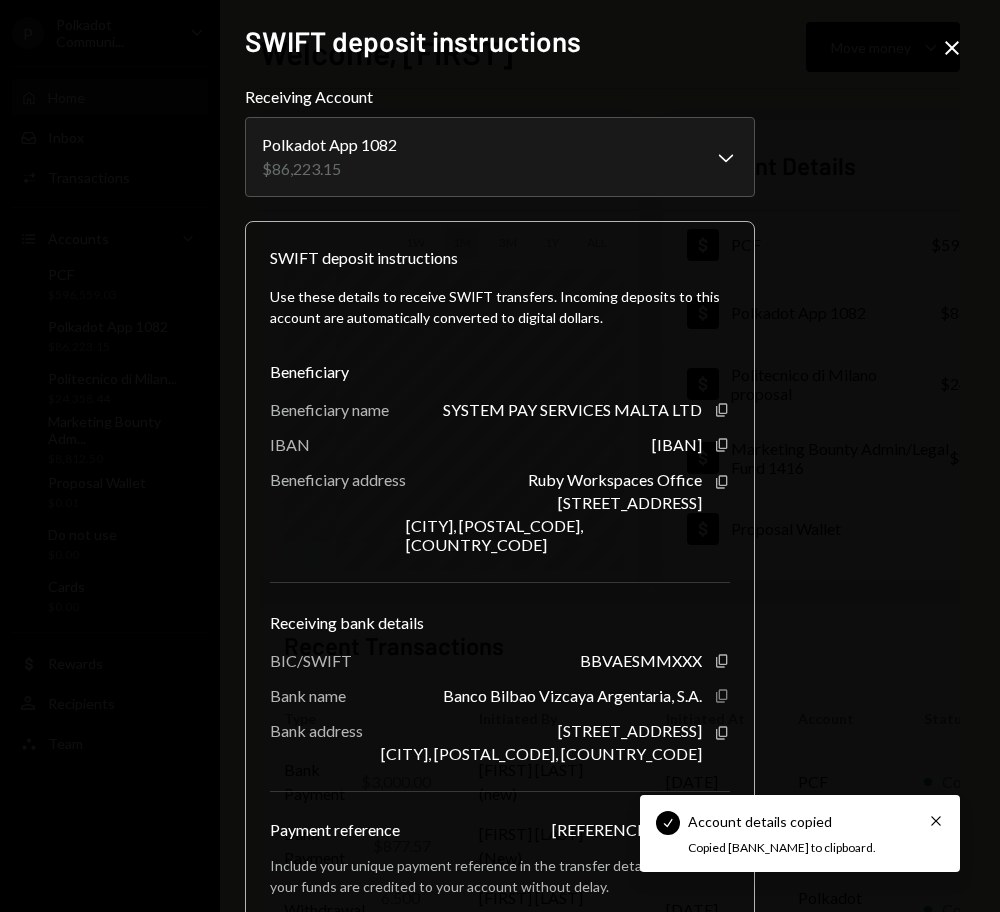 click on "Copy" 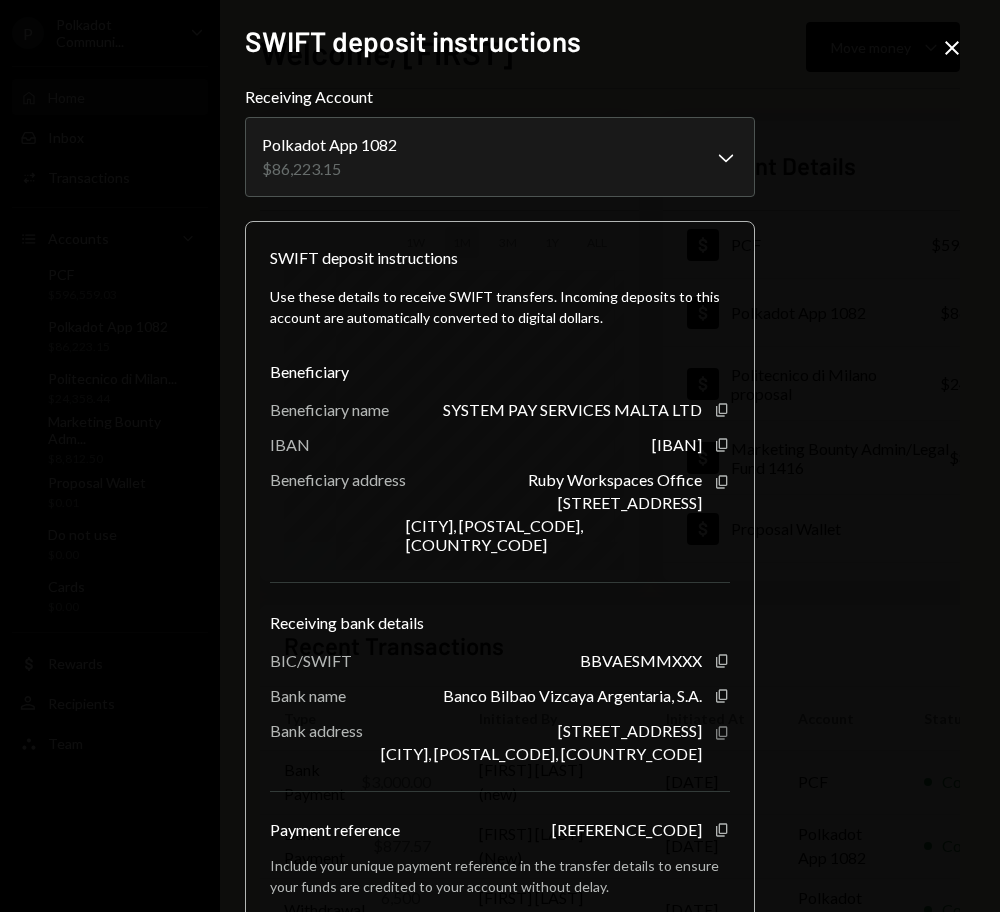 click on "Copy" 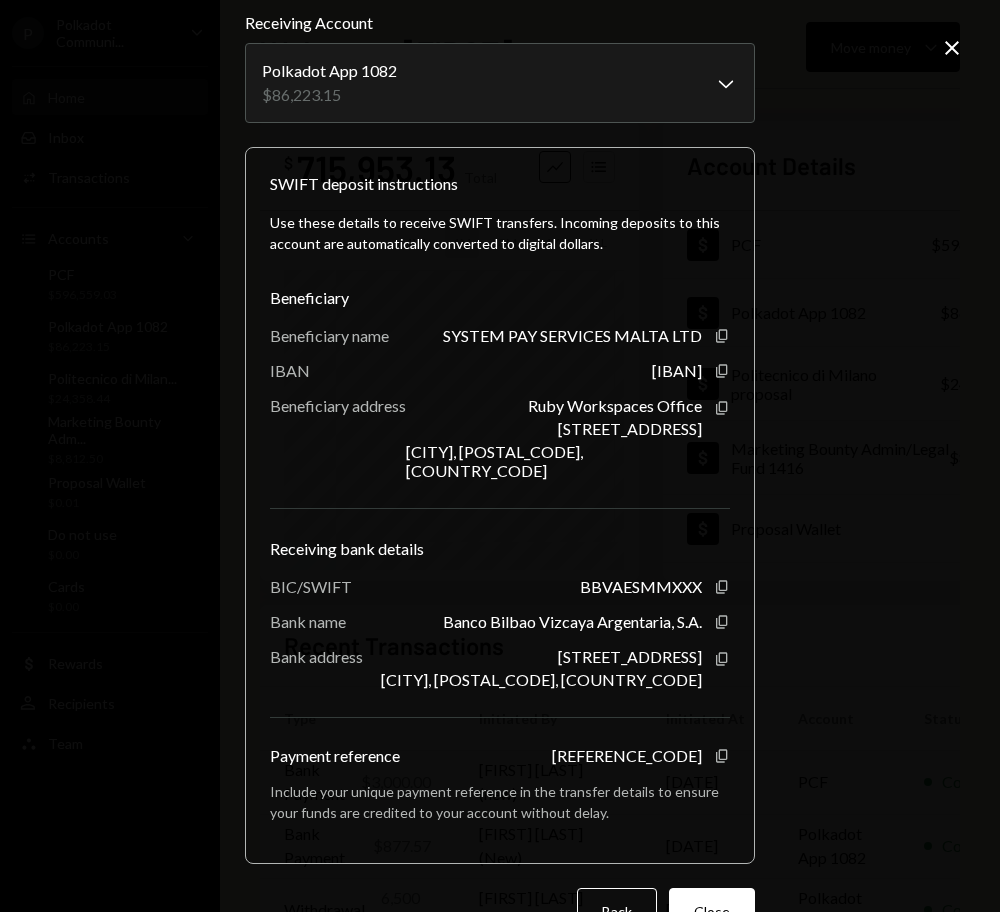 scroll, scrollTop: 110, scrollLeft: 0, axis: vertical 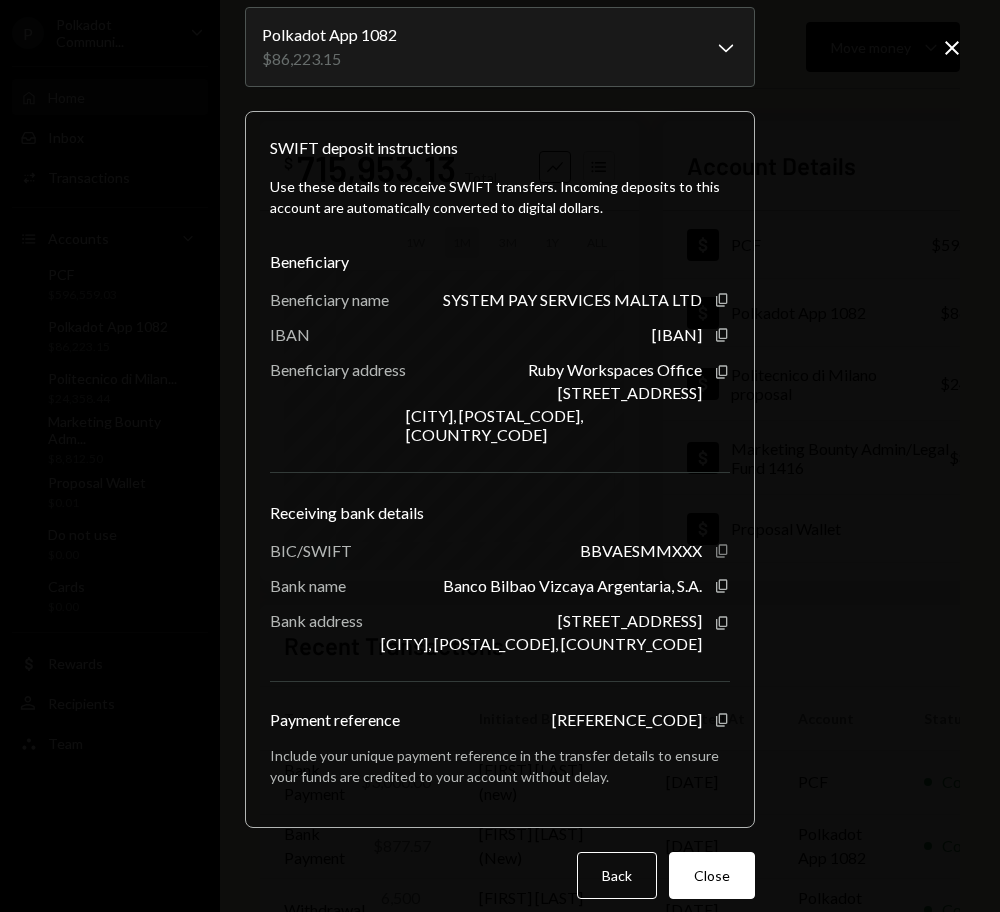 click on "Copy" 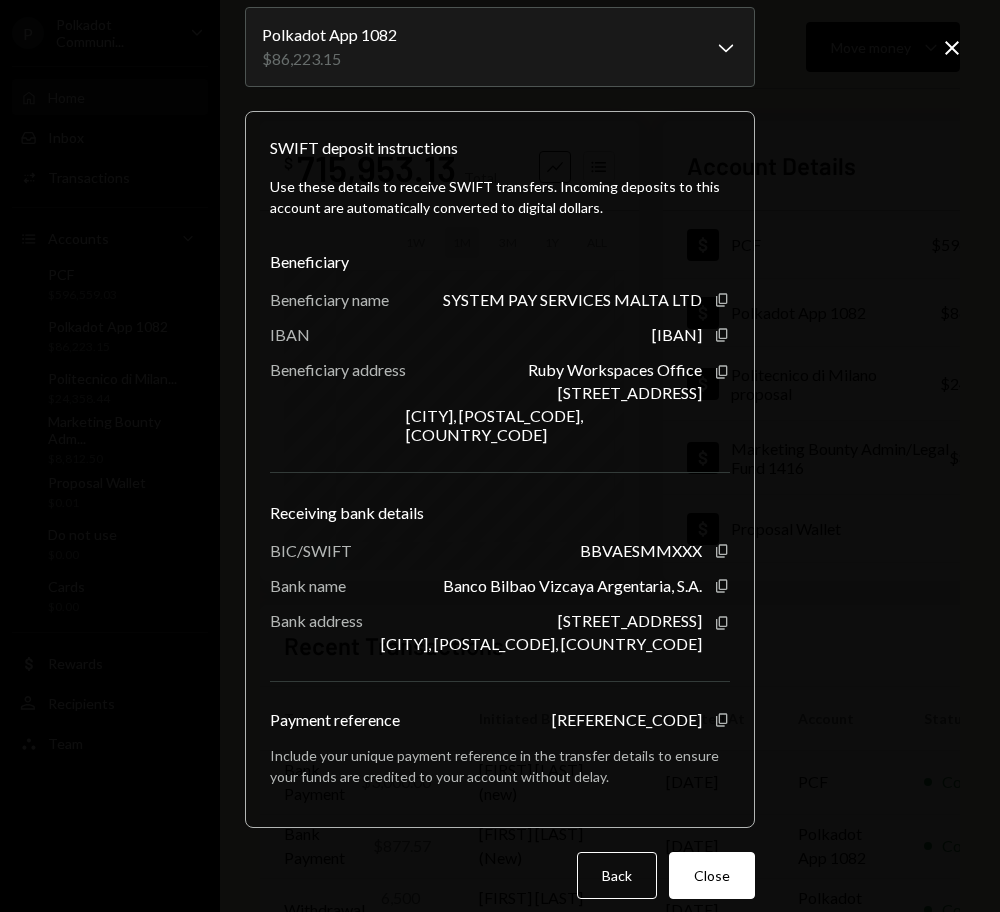 click on "[REFERENCE_CODE] Copy" at bounding box center [641, 719] 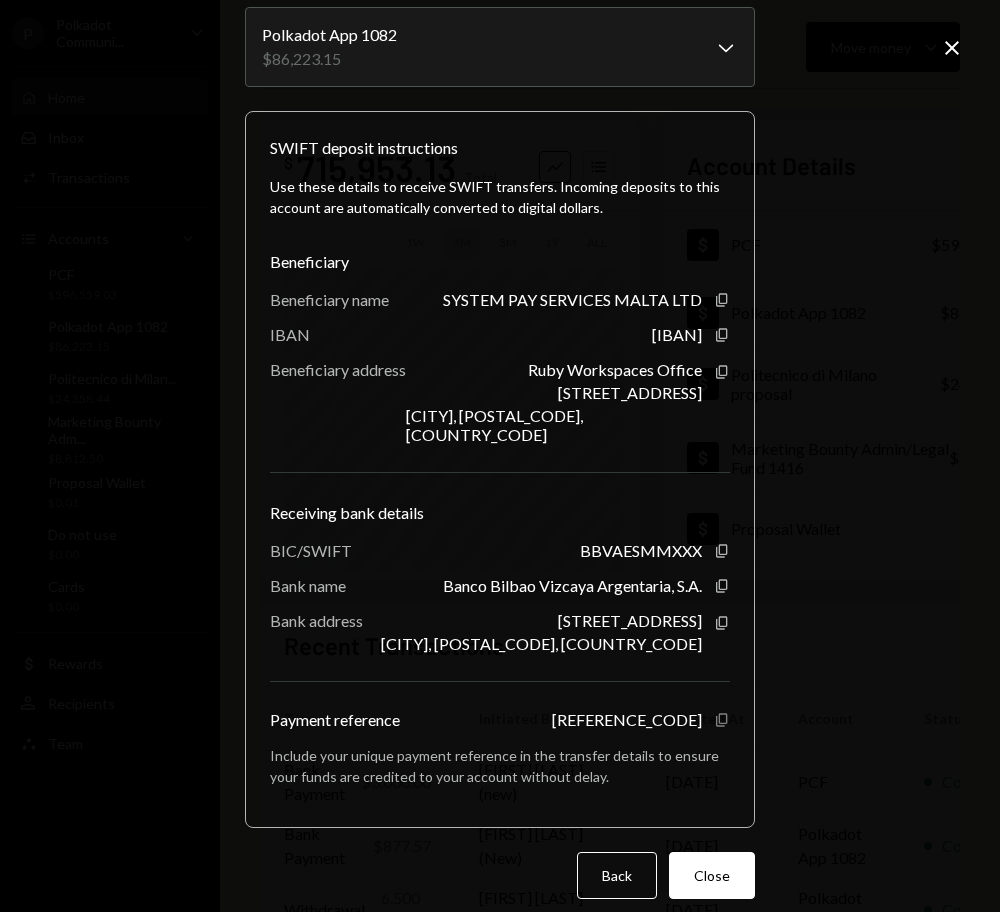 click on "Copy" 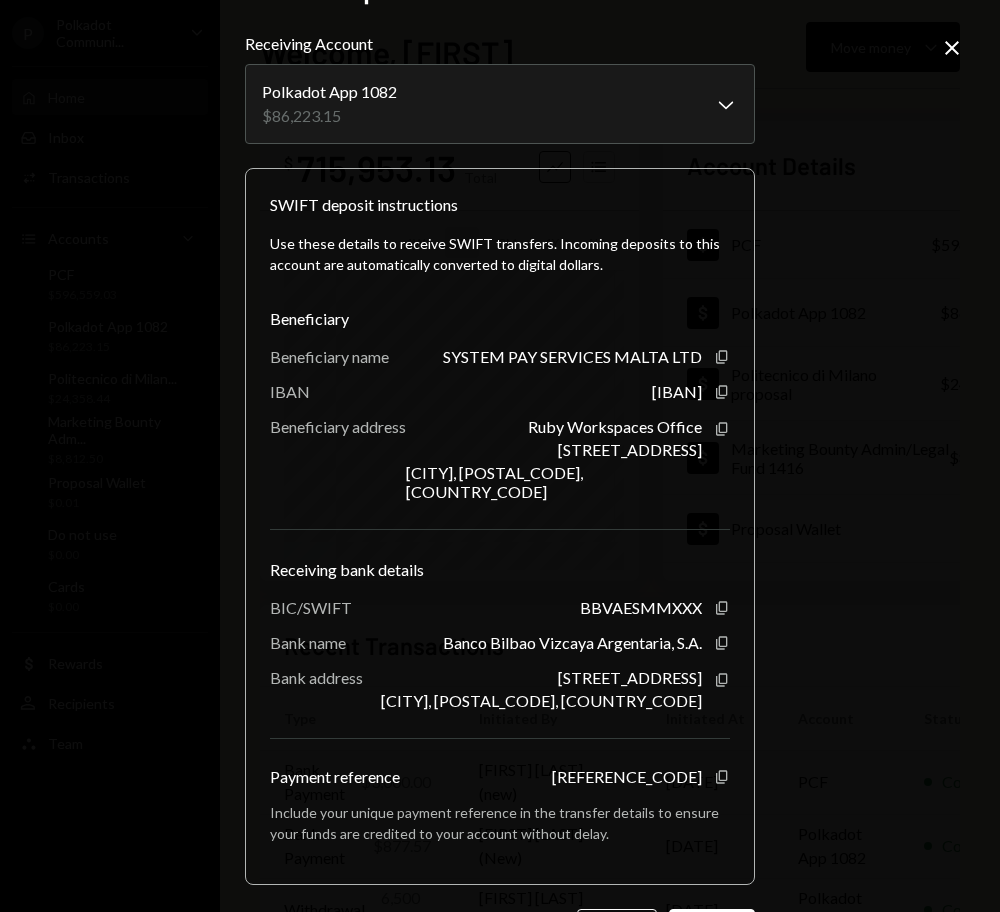 scroll, scrollTop: 0, scrollLeft: 0, axis: both 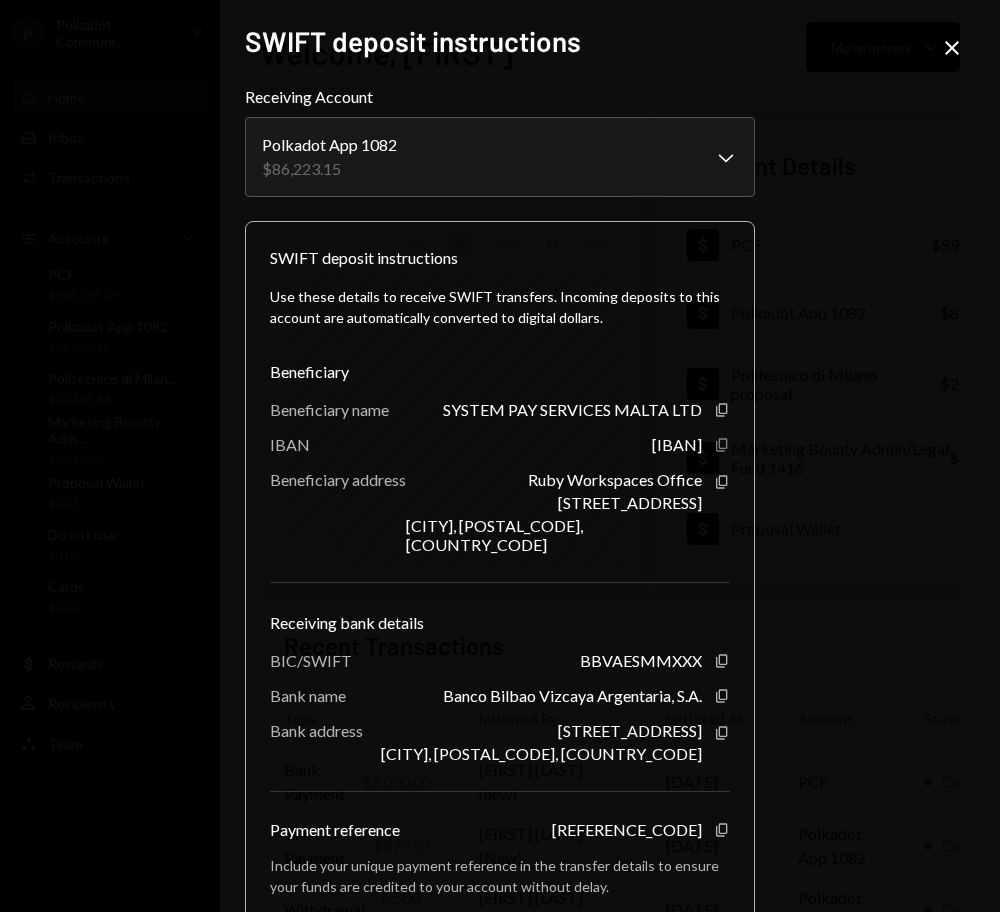 click on "Copy" 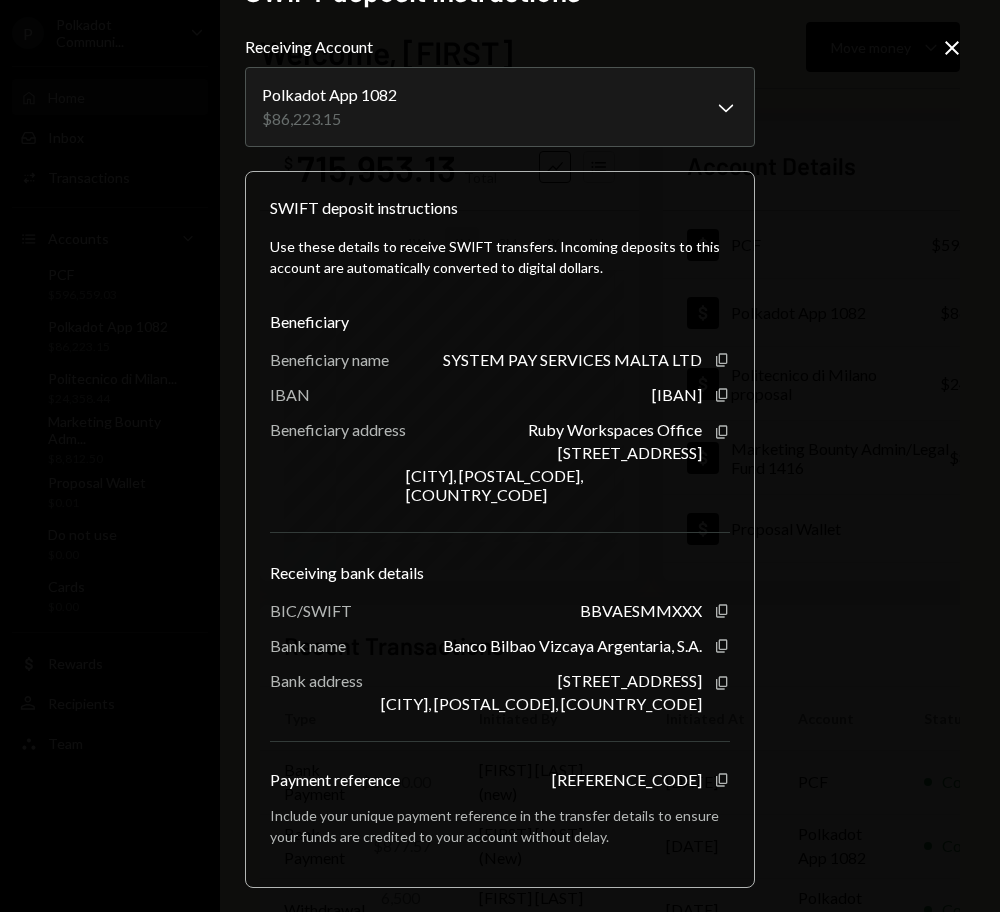 scroll, scrollTop: 0, scrollLeft: 0, axis: both 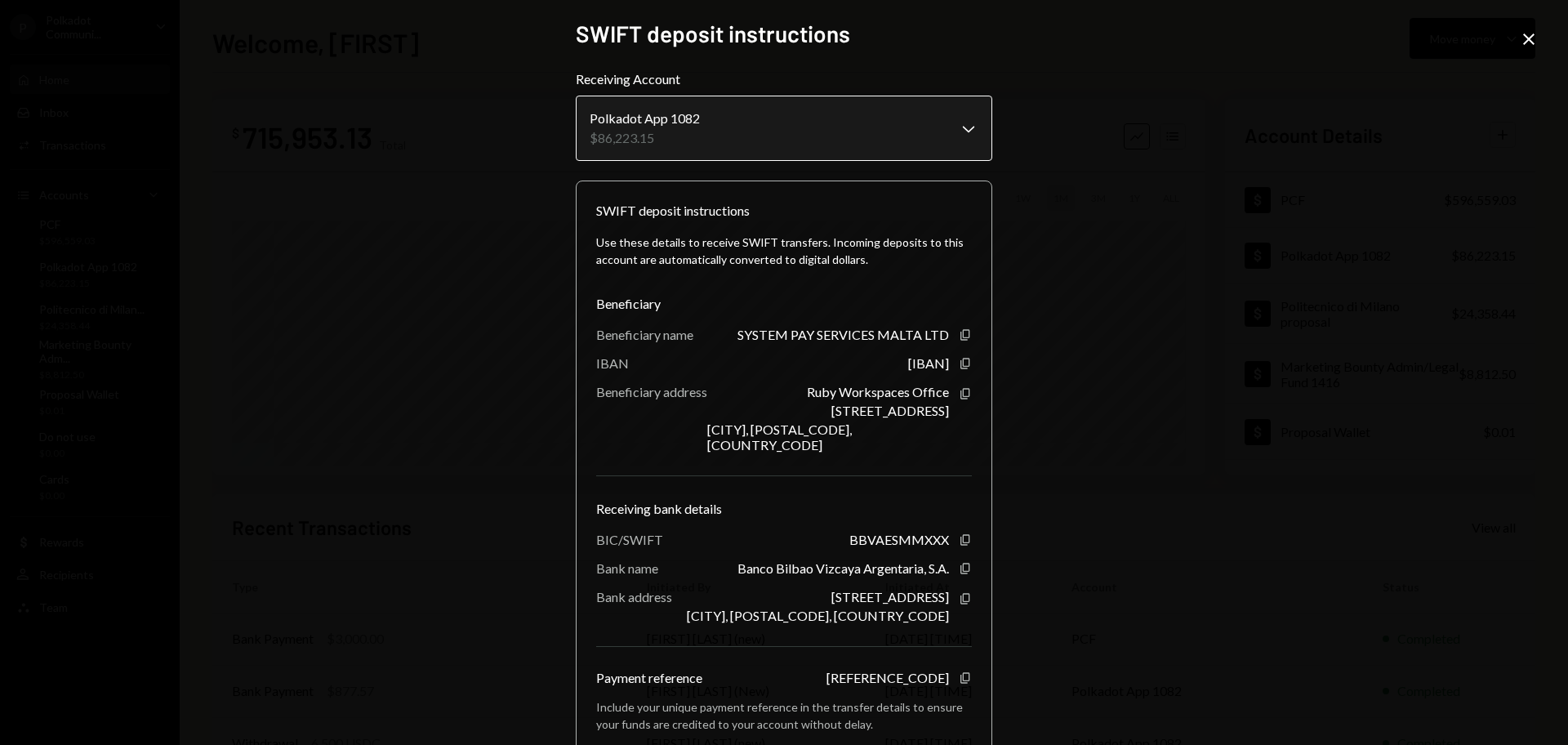 click on "Bank Payment $[AMOUNT] [FIRST] [LAST] (new) [DATE] [TIME] PCF Completed Bank Payment $[AMOUNT] [FIRST] [LAST] (New) [DATE] [TIME] Polkadot App 1082 Completed Withdrawal [AMOUNT]  USDC [FIRST] [LAST] (new) [DATE] [TIME] Polkadot App 1082 Completed Billing Drawdown Withdrawal [AMOUNT]  USDC PCF" at bounding box center [784, 372] 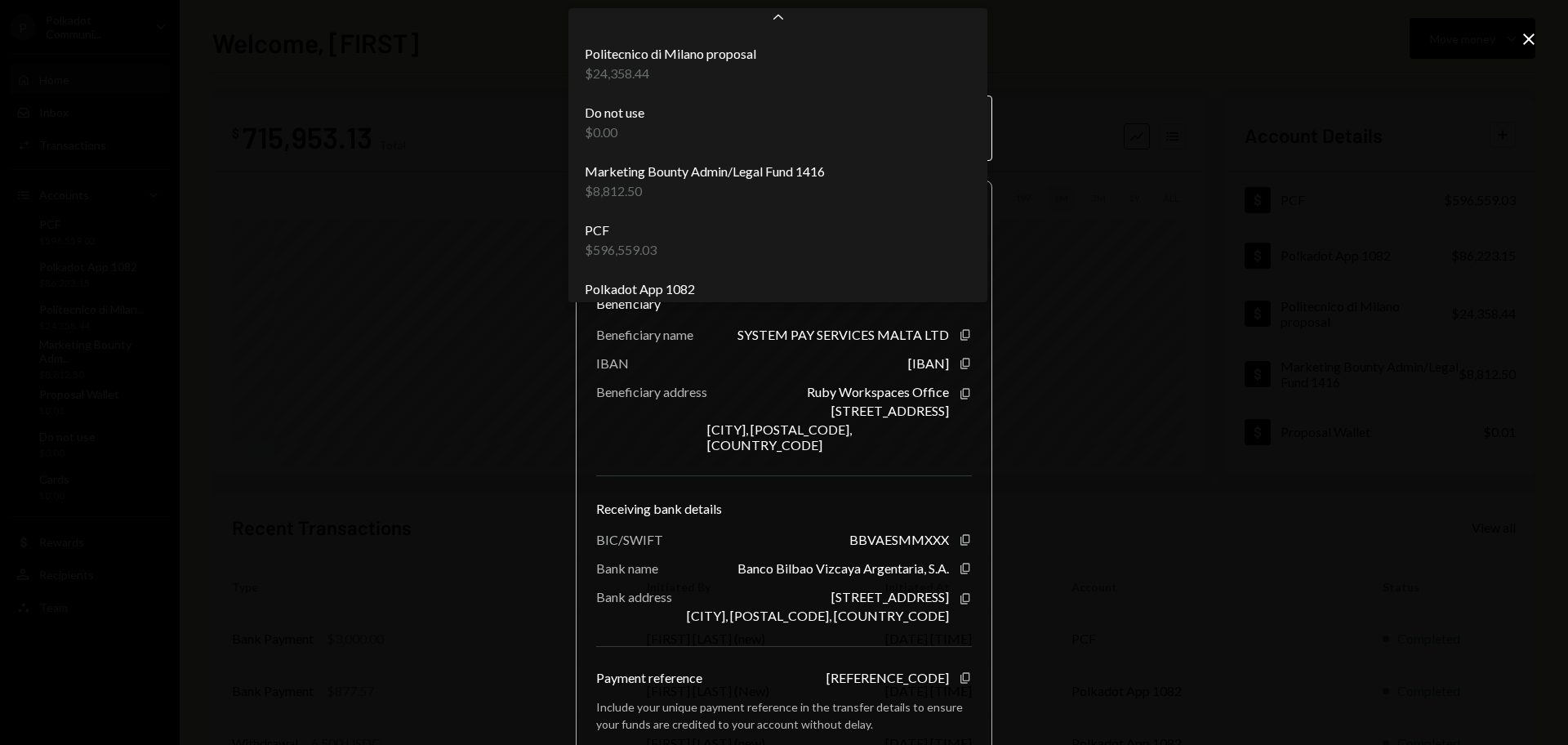 scroll, scrollTop: 91, scrollLeft: 0, axis: vertical 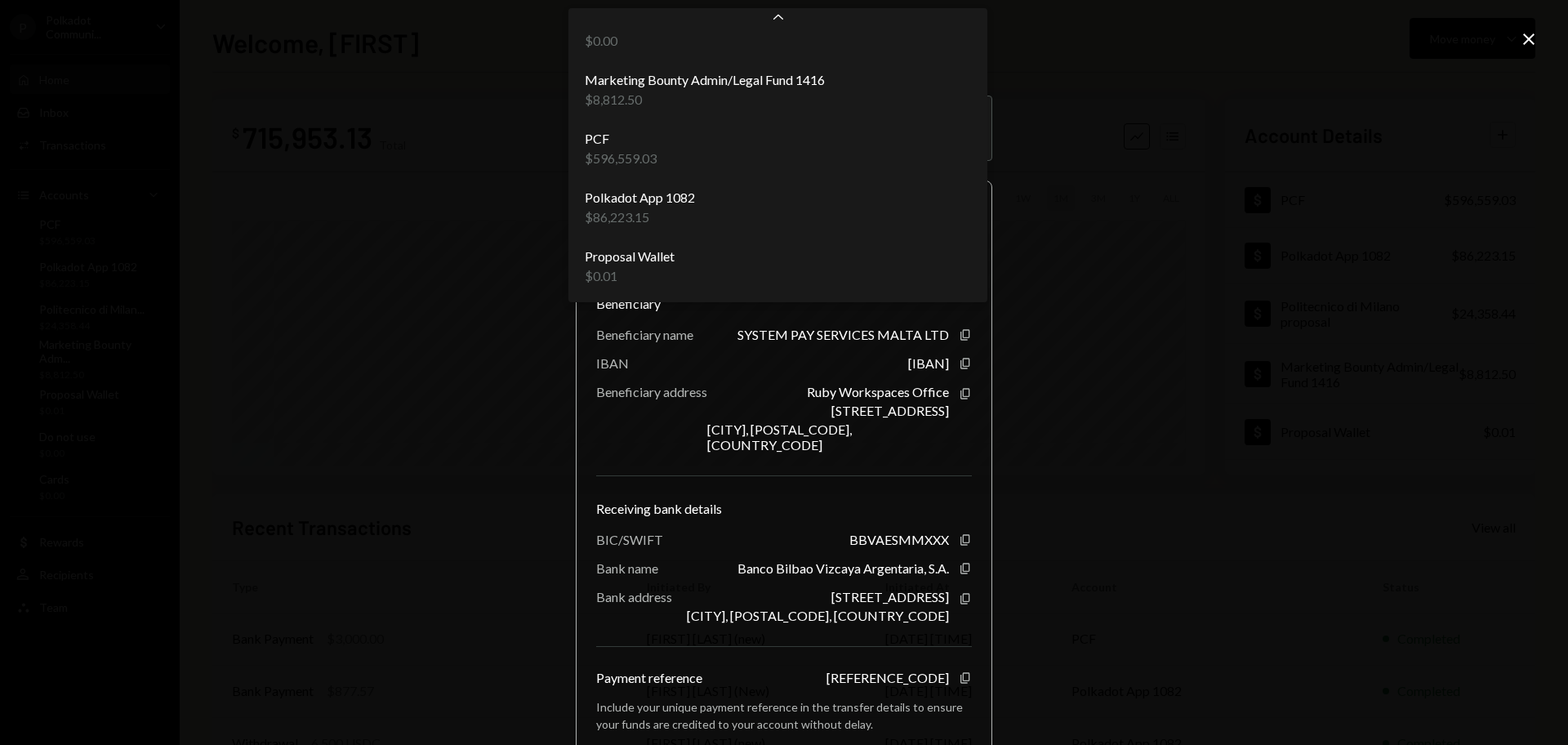 click on "**********" at bounding box center [784, 372] 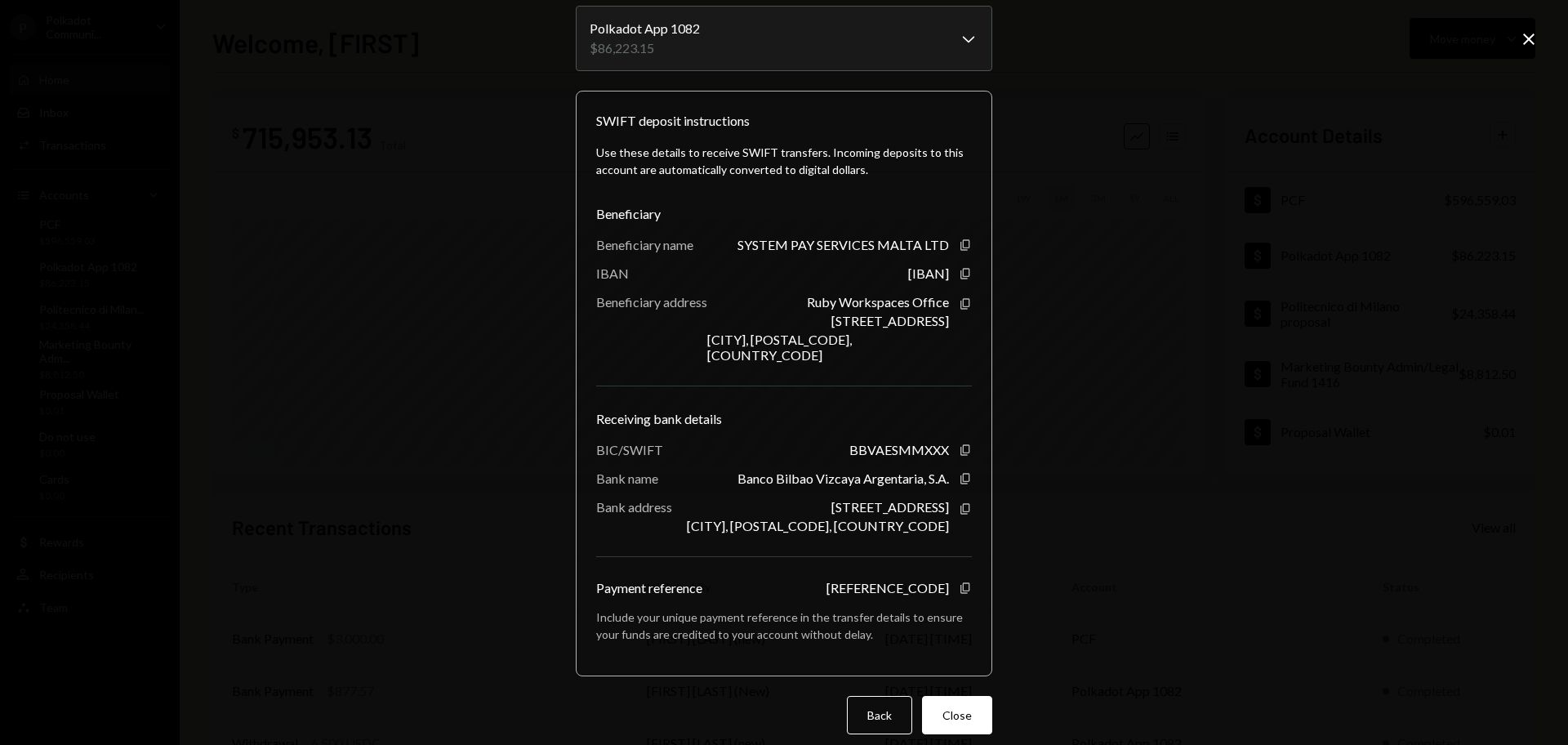 scroll, scrollTop: 0, scrollLeft: 0, axis: both 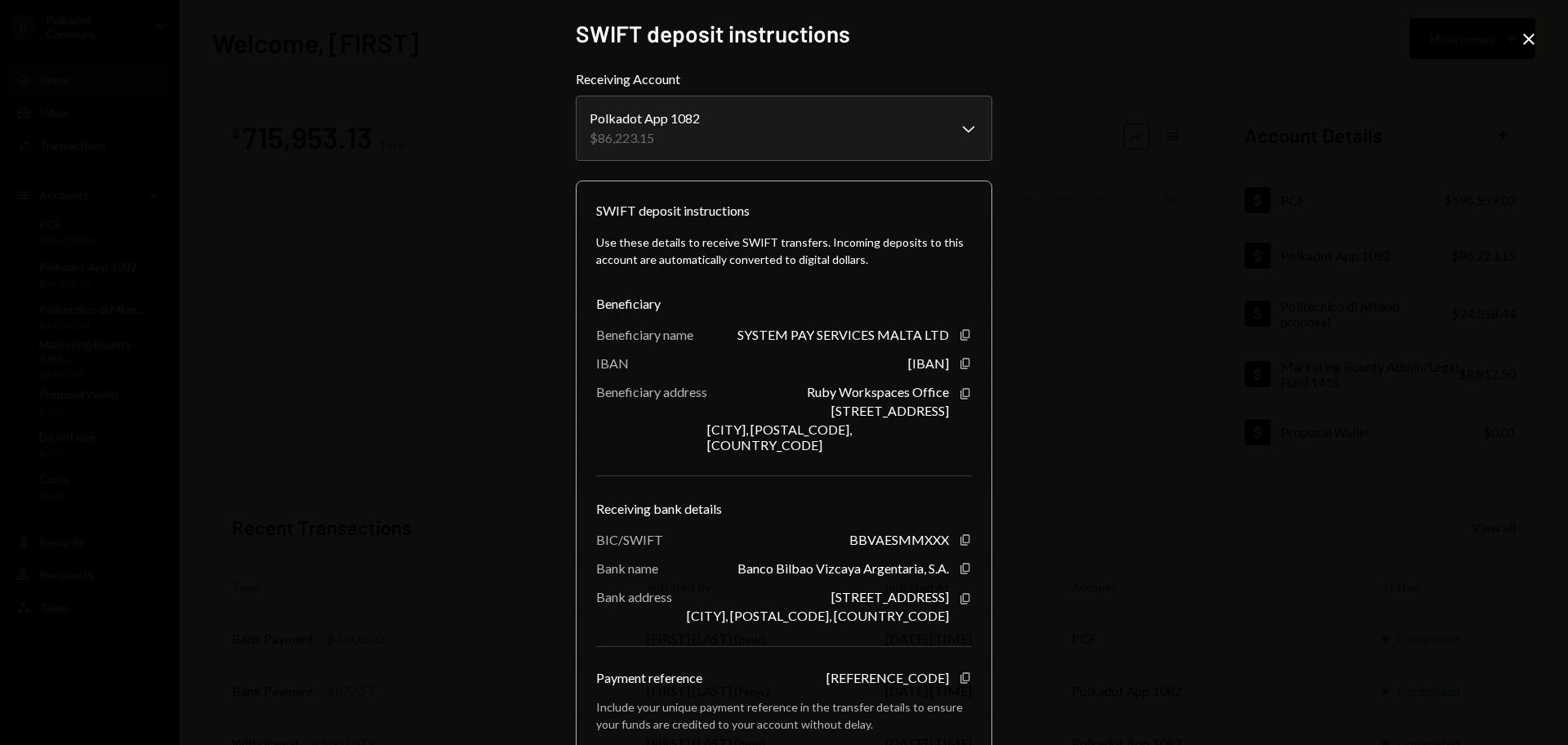 click on "Close" 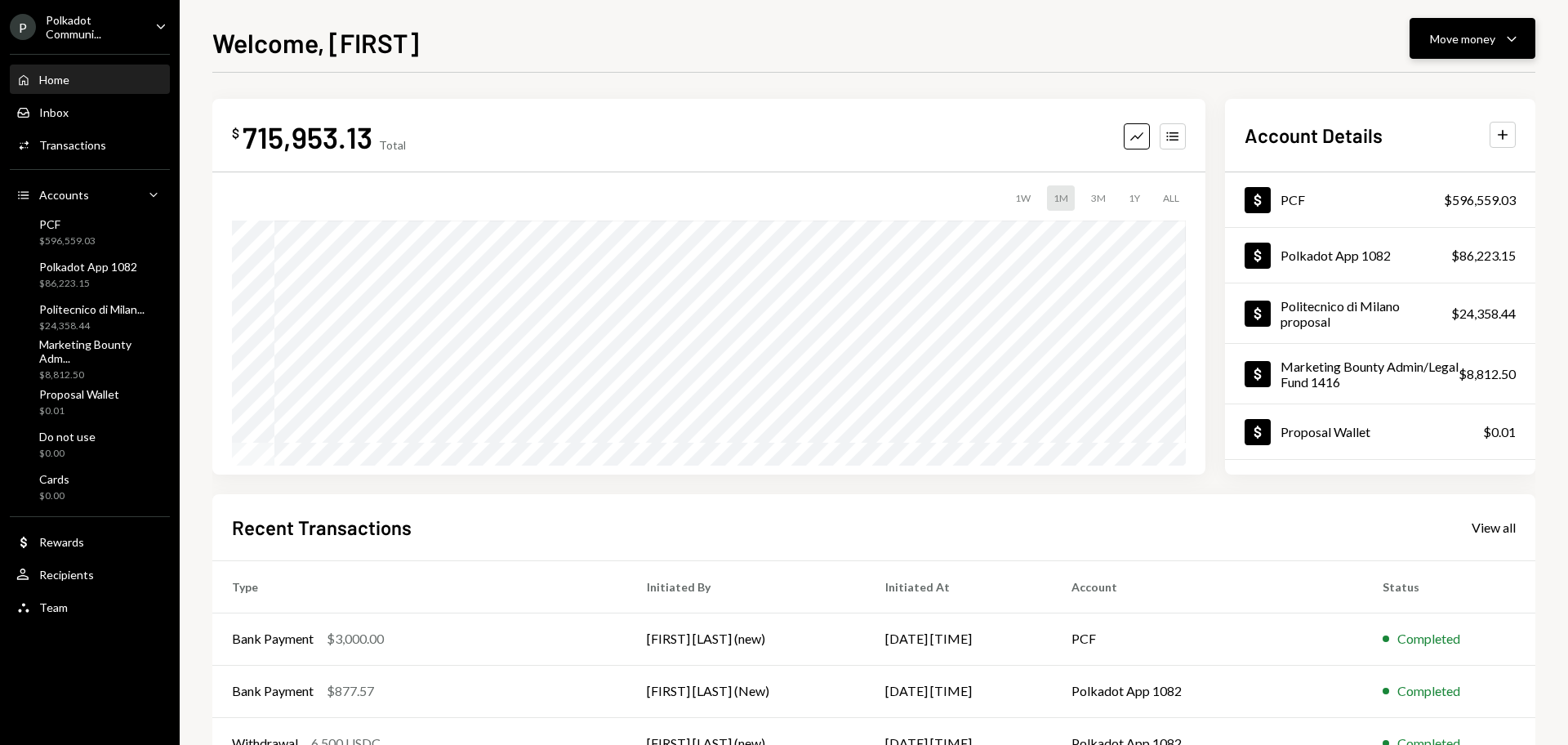 click on "Move money" at bounding box center [1463, 38] 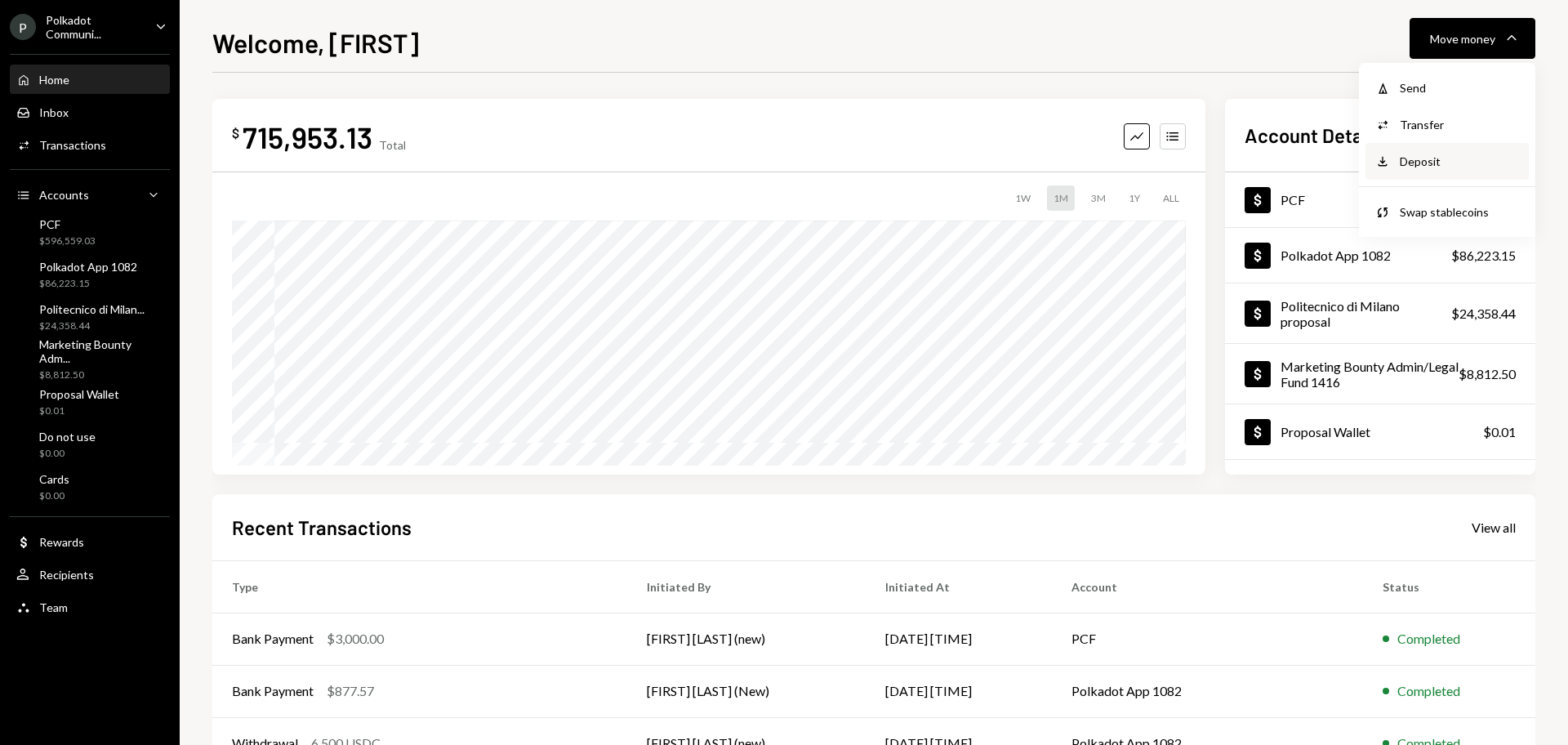 click on "Deposit" at bounding box center [1459, 161] 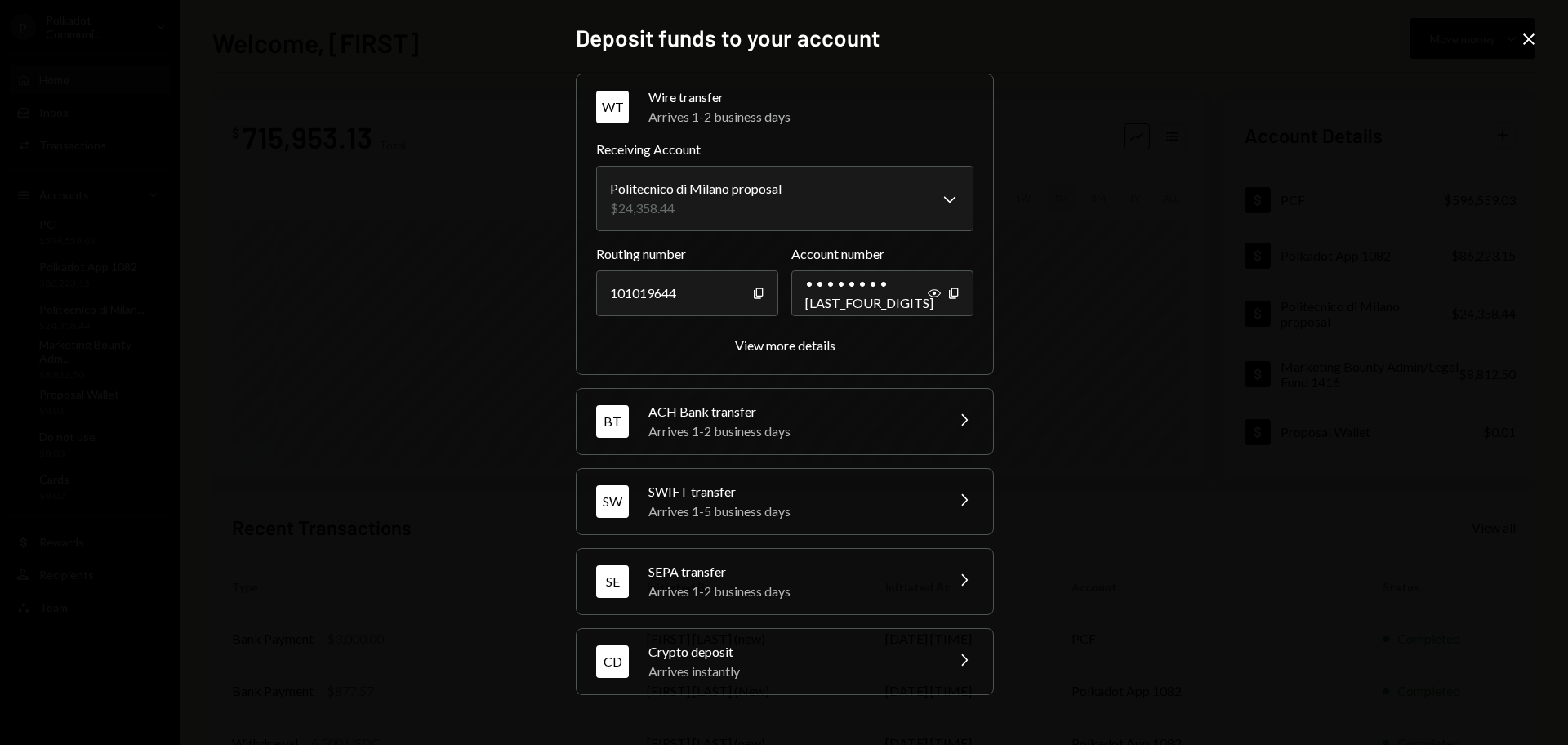 click on "Arrives 1-2 business days" at bounding box center [791, 431] 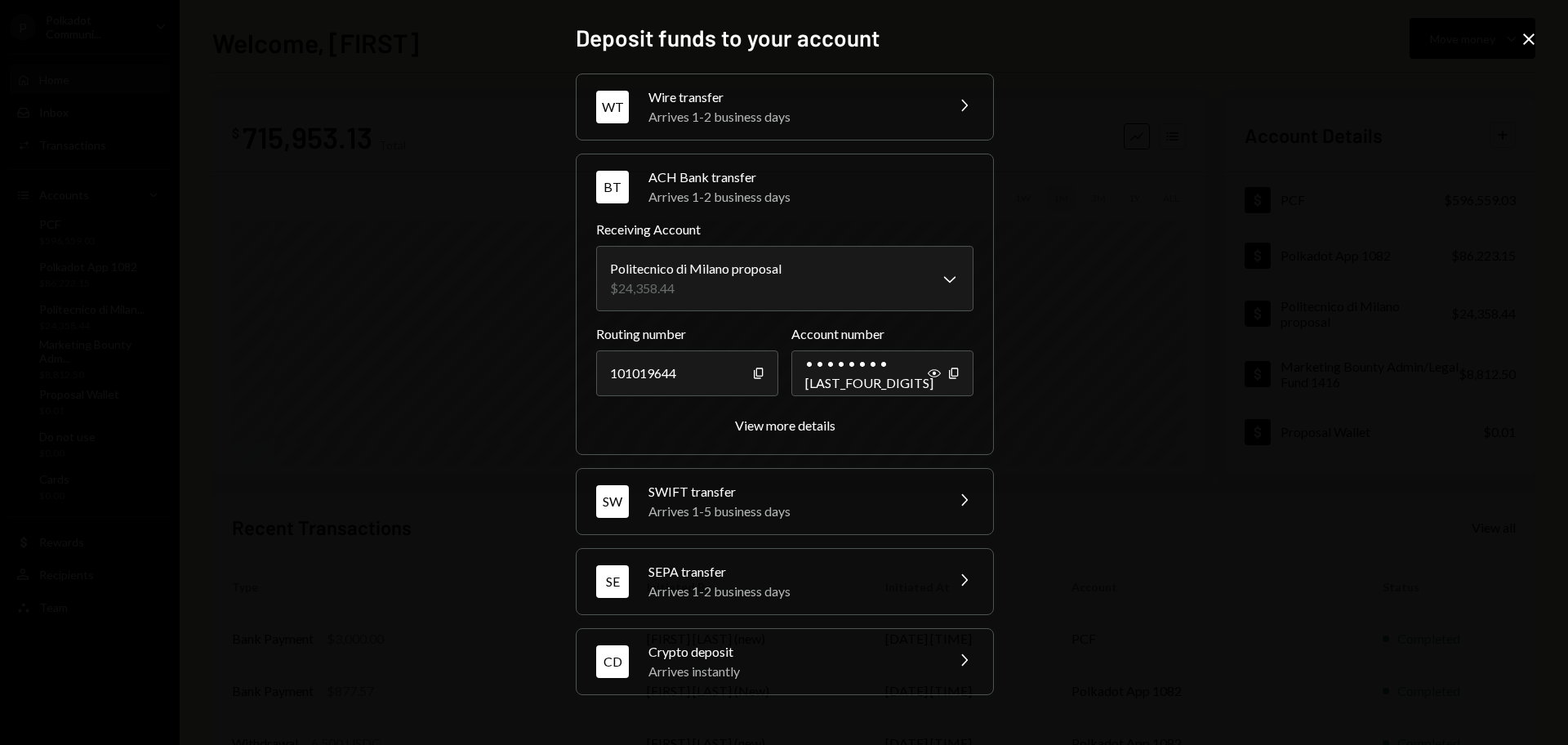 click on "Arrives 1-2 business days" at bounding box center (791, 117) 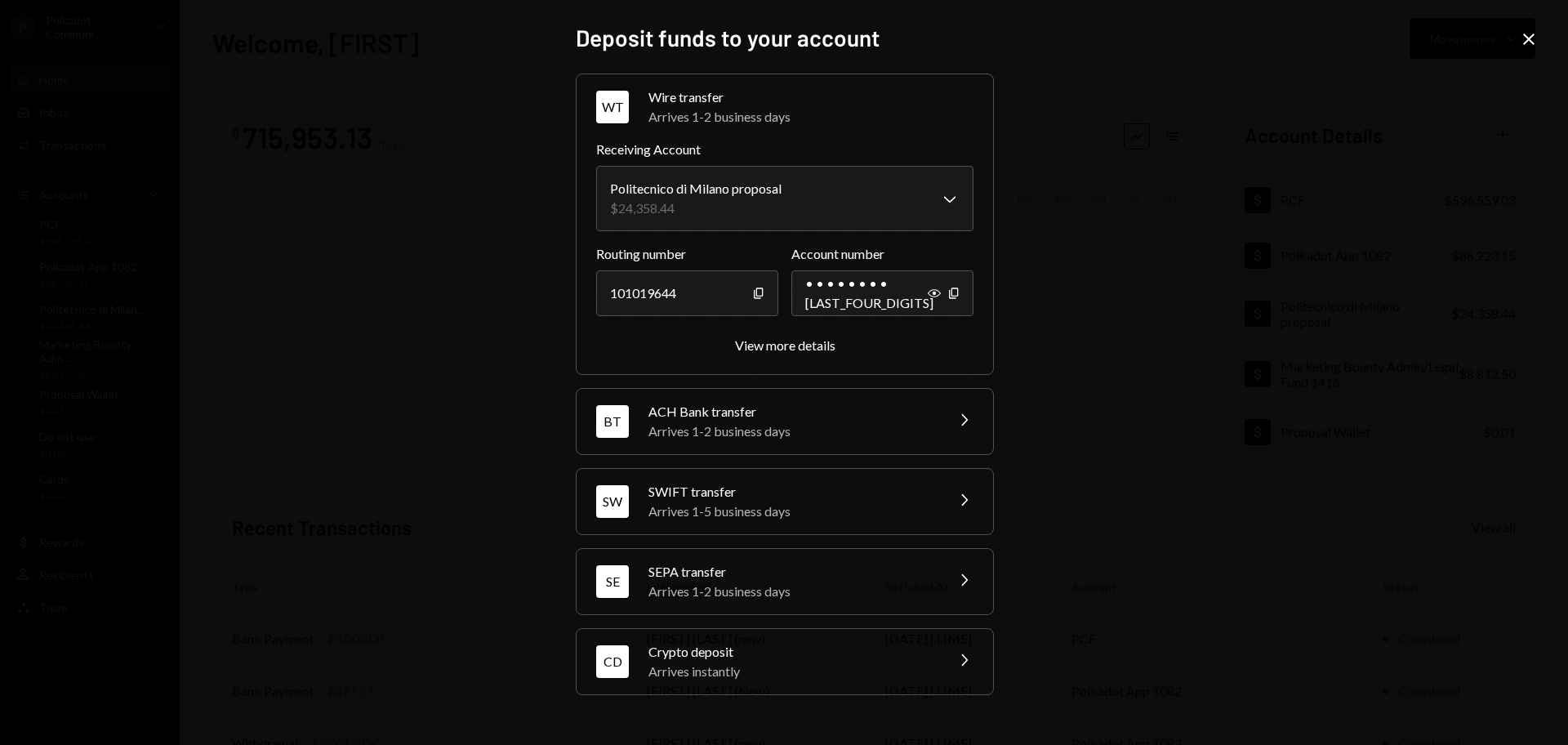 click on "Arrives 1-5 business days" at bounding box center (791, 511) 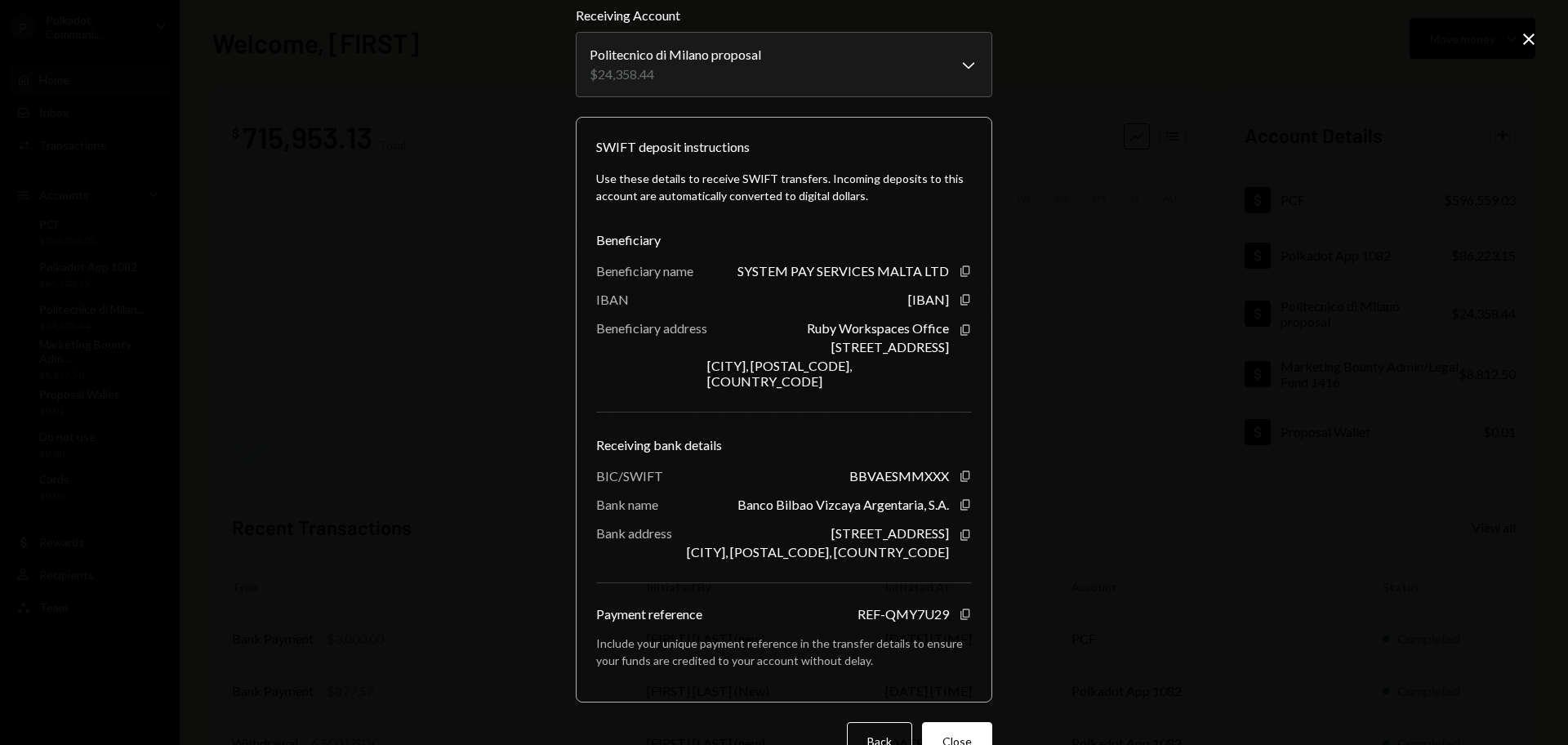 scroll, scrollTop: 90, scrollLeft: 0, axis: vertical 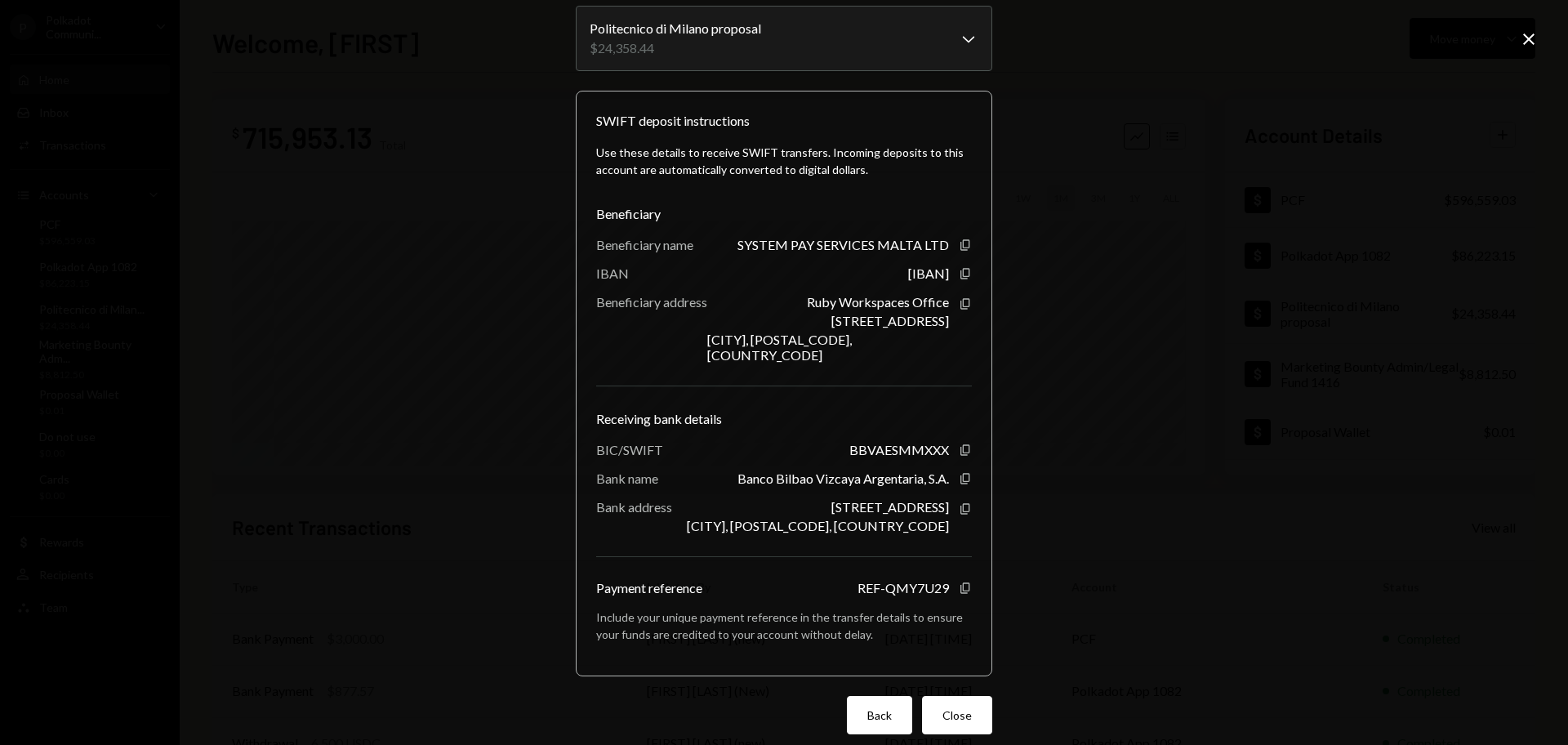 click on "Back" at bounding box center (880, 715) 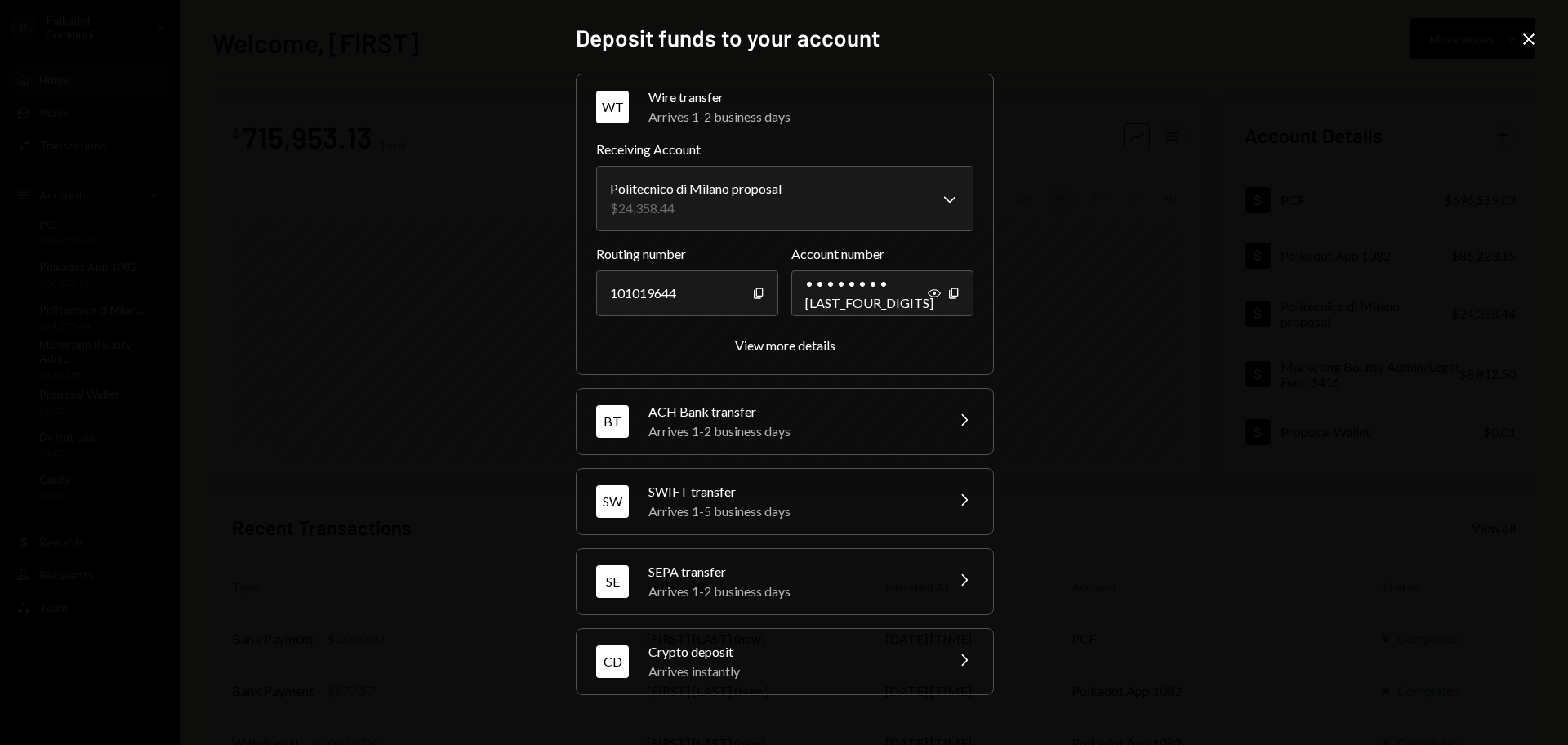 scroll, scrollTop: 0, scrollLeft: 0, axis: both 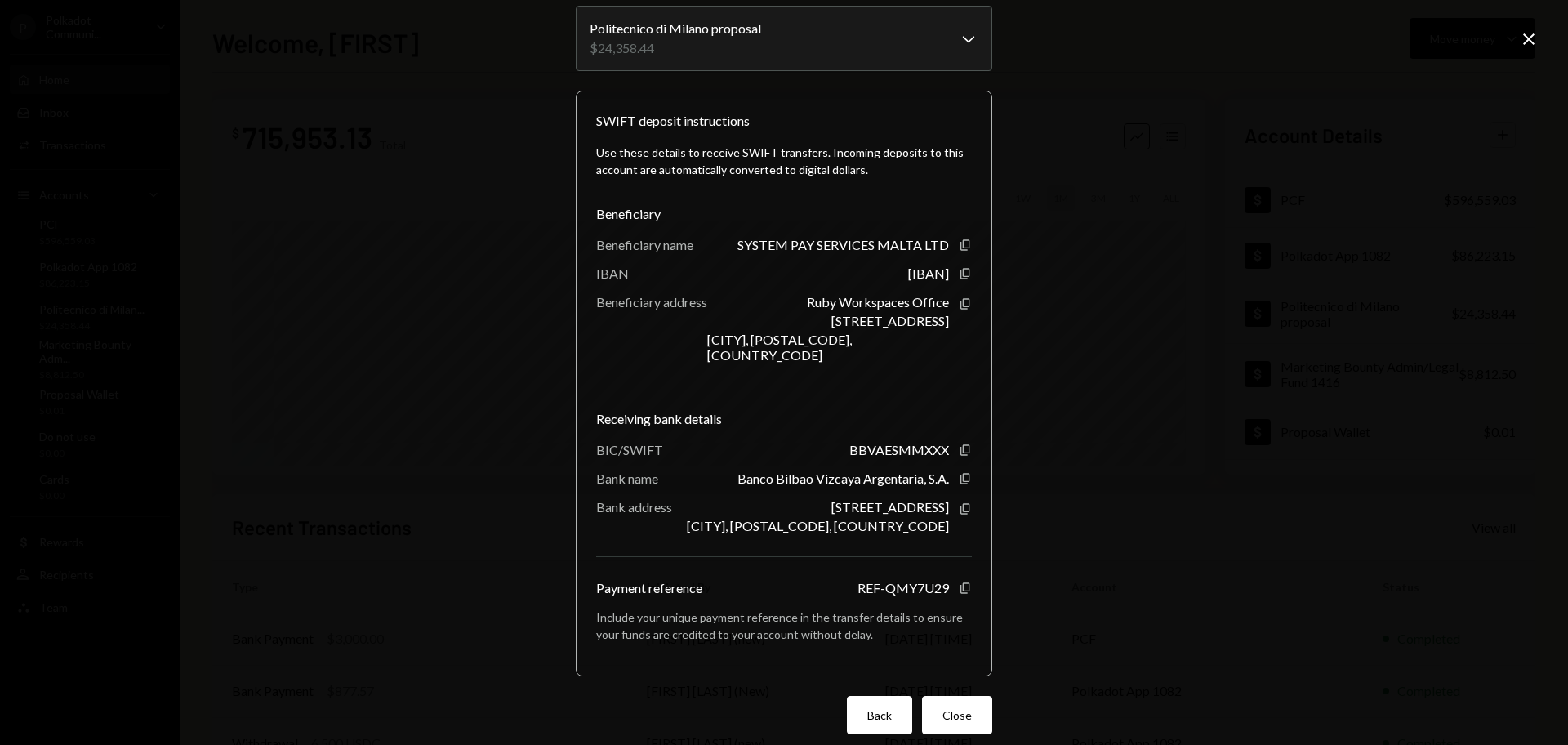 click on "Back" at bounding box center (880, 715) 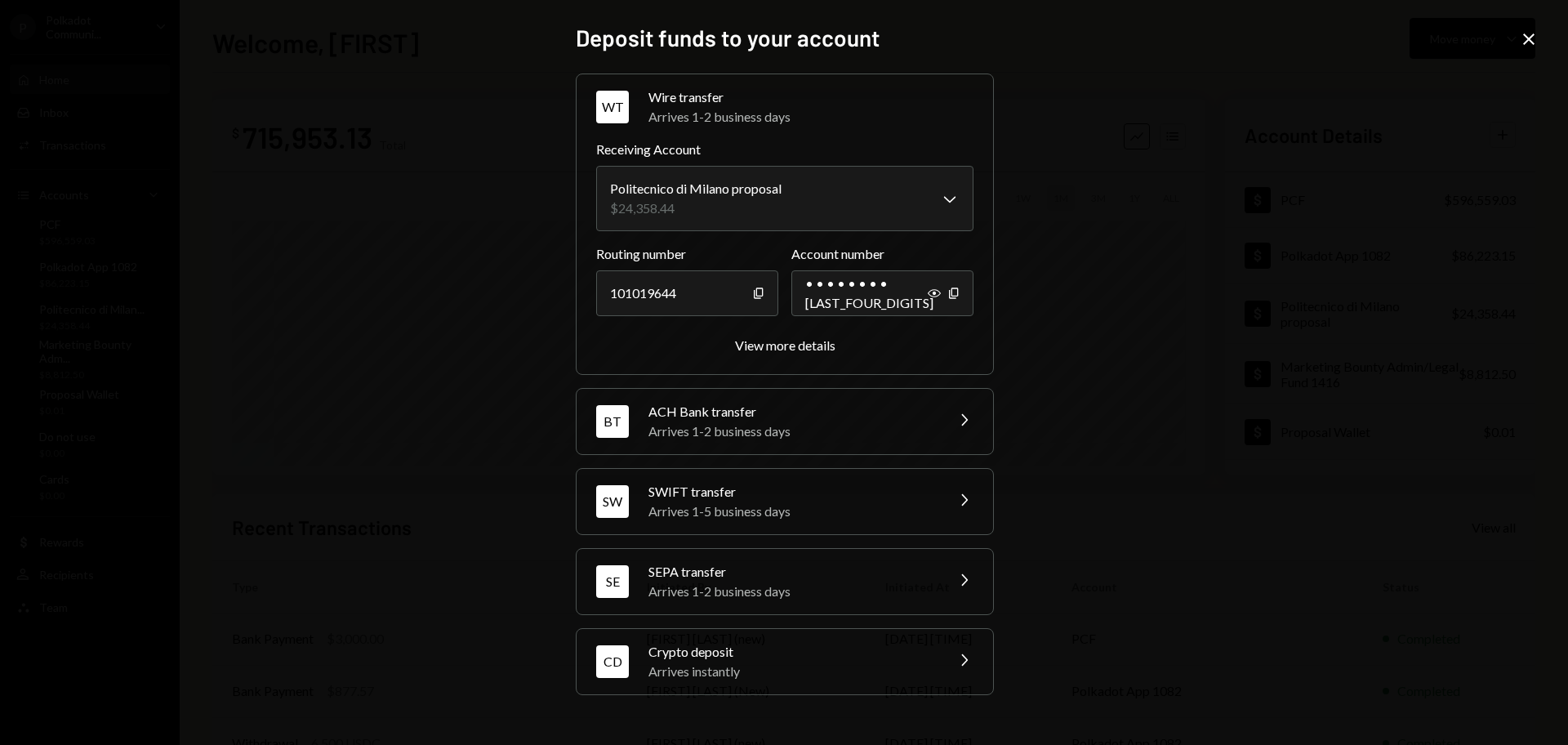 scroll, scrollTop: 0, scrollLeft: 0, axis: both 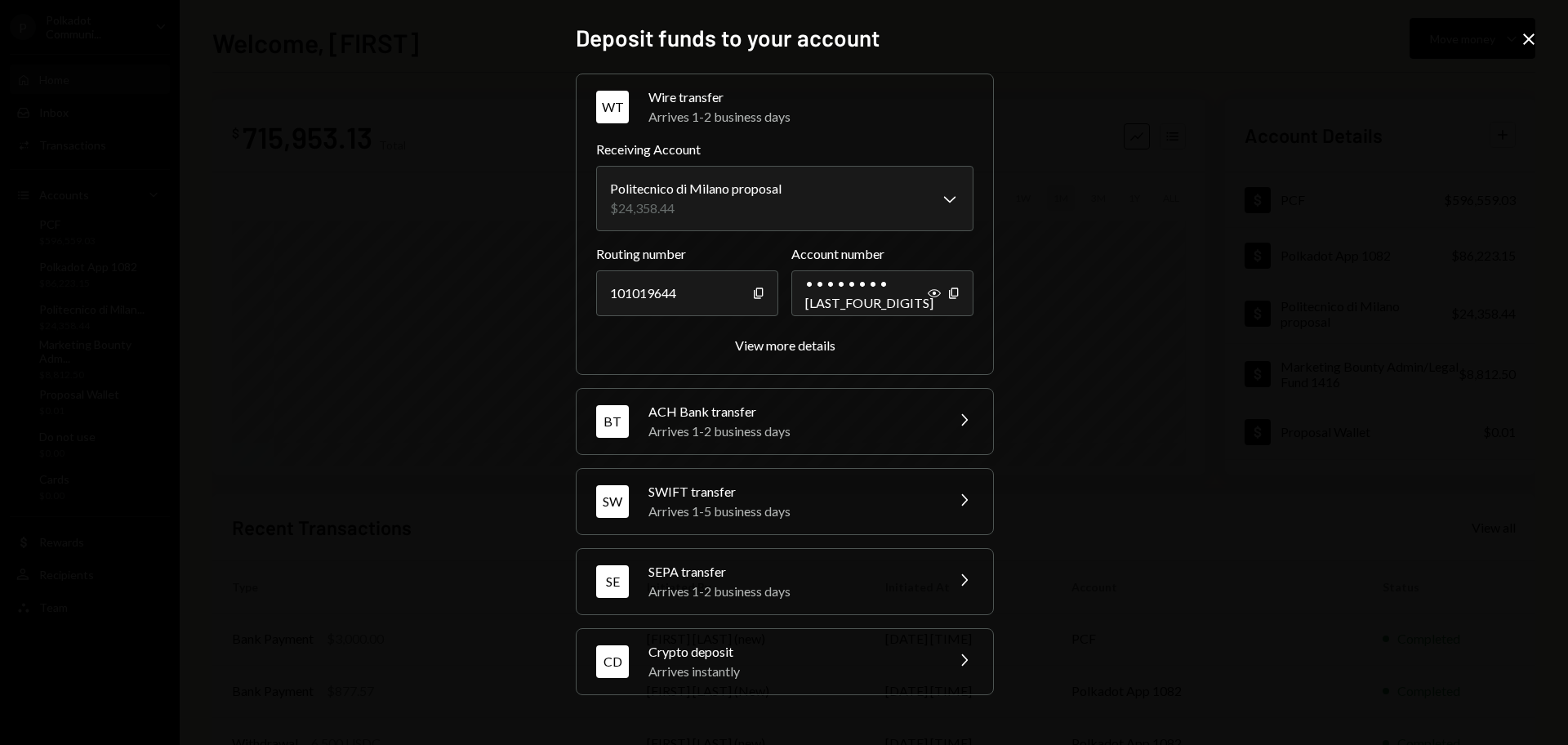 click on "SWIFT transfer" at bounding box center (791, 492) 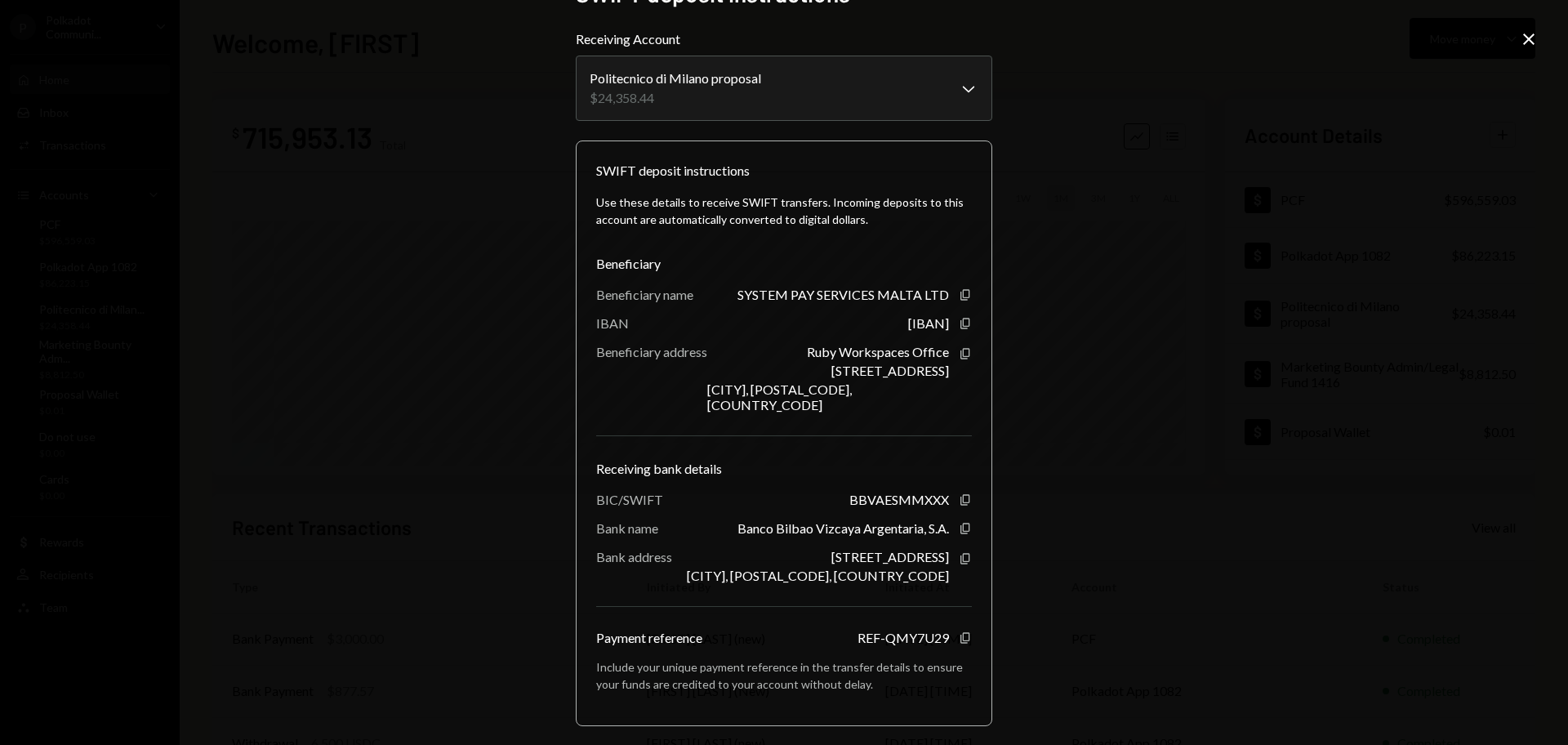scroll, scrollTop: 0, scrollLeft: 0, axis: both 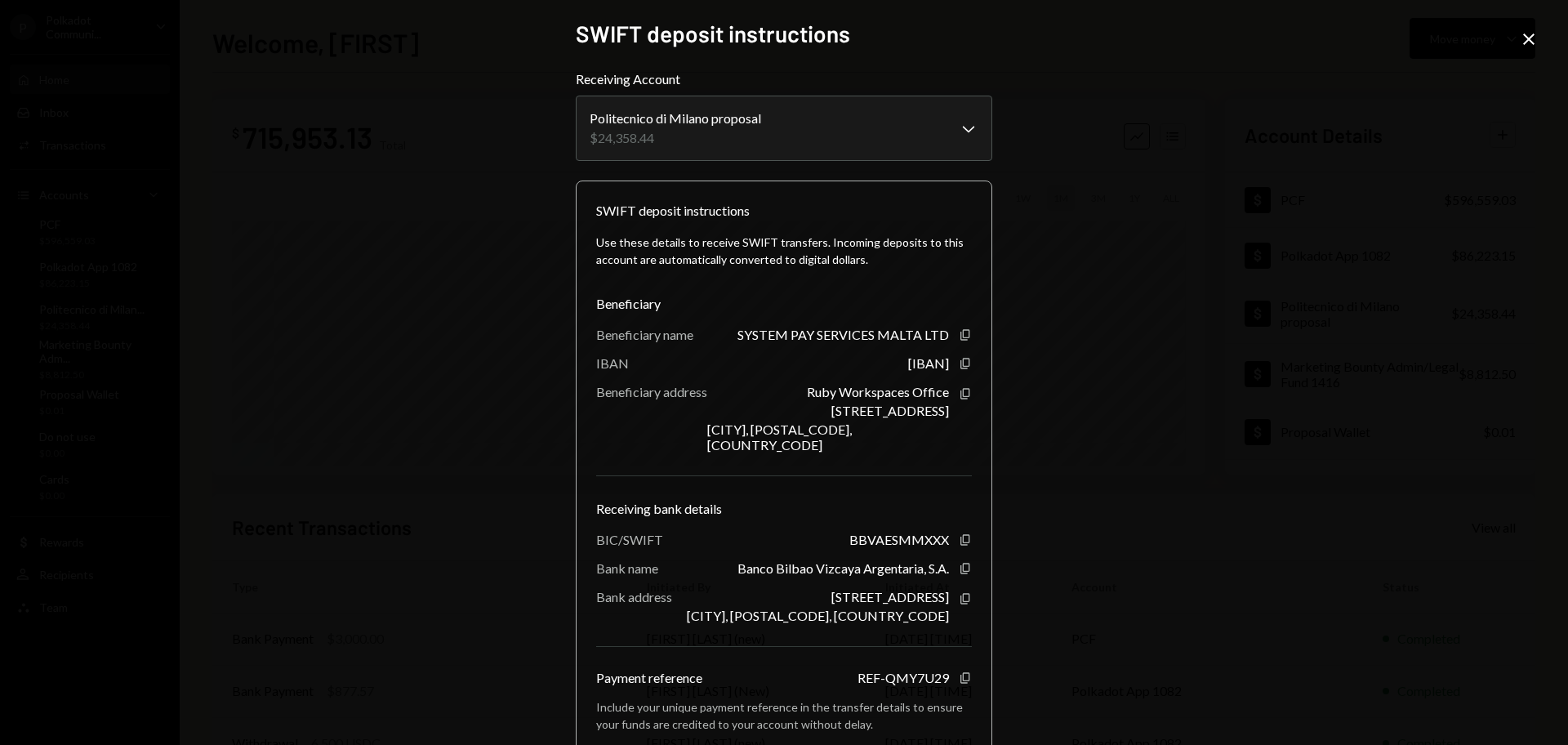 click on "Close" 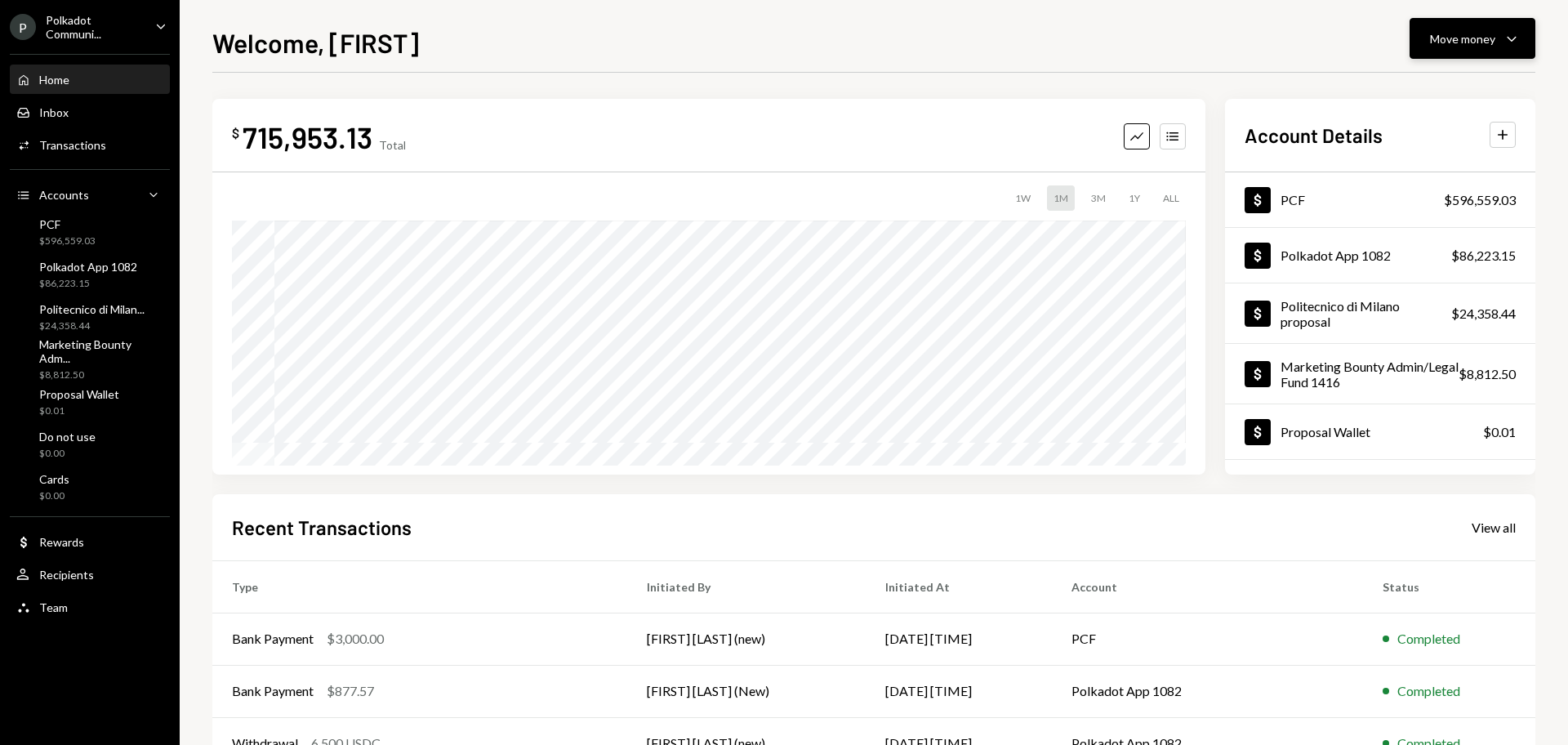click on "Move money Caret Down" at bounding box center [1472, 38] 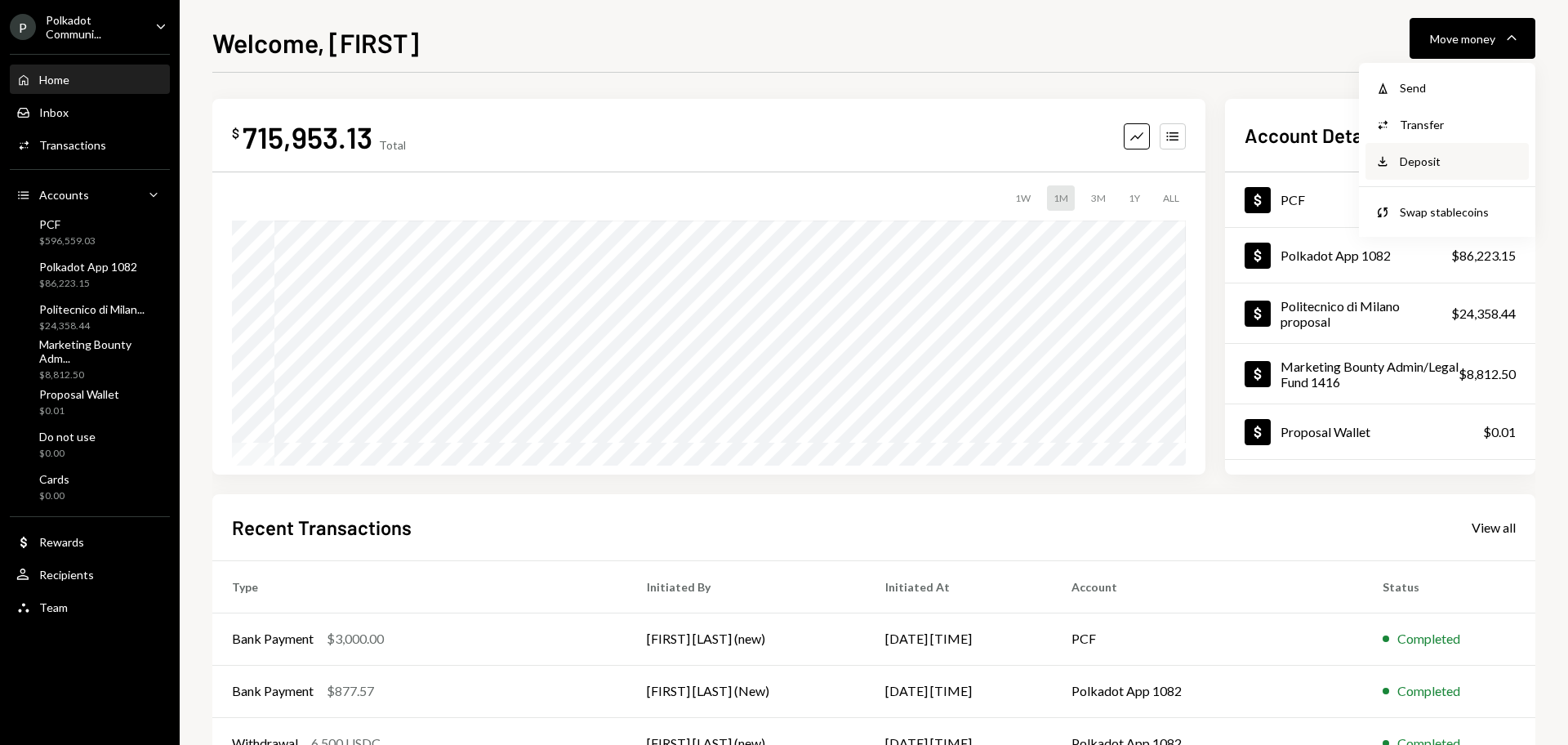 click on "Deposit Deposit" at bounding box center (1447, 161) 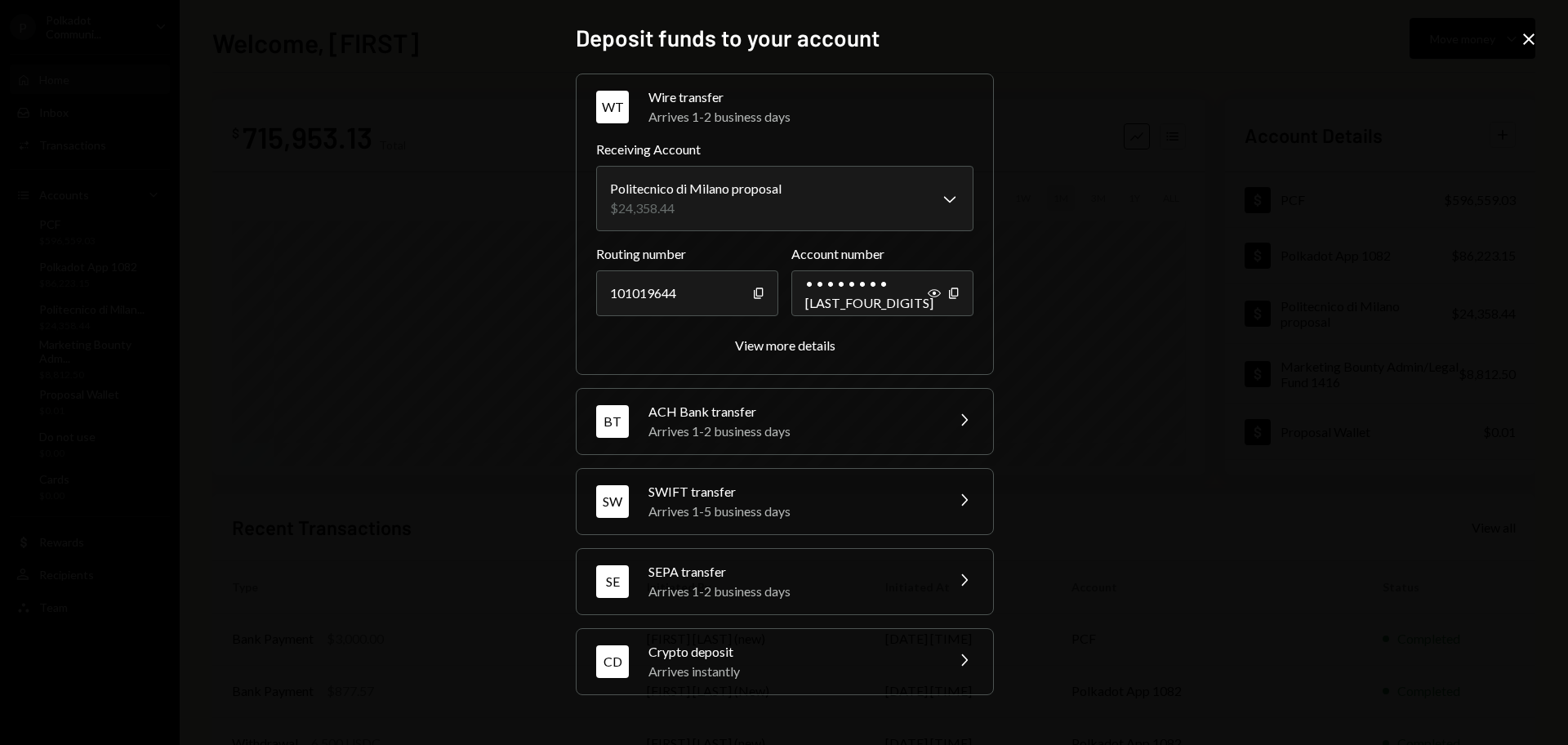 click on "Arrives 1-2 business days" at bounding box center [791, 591] 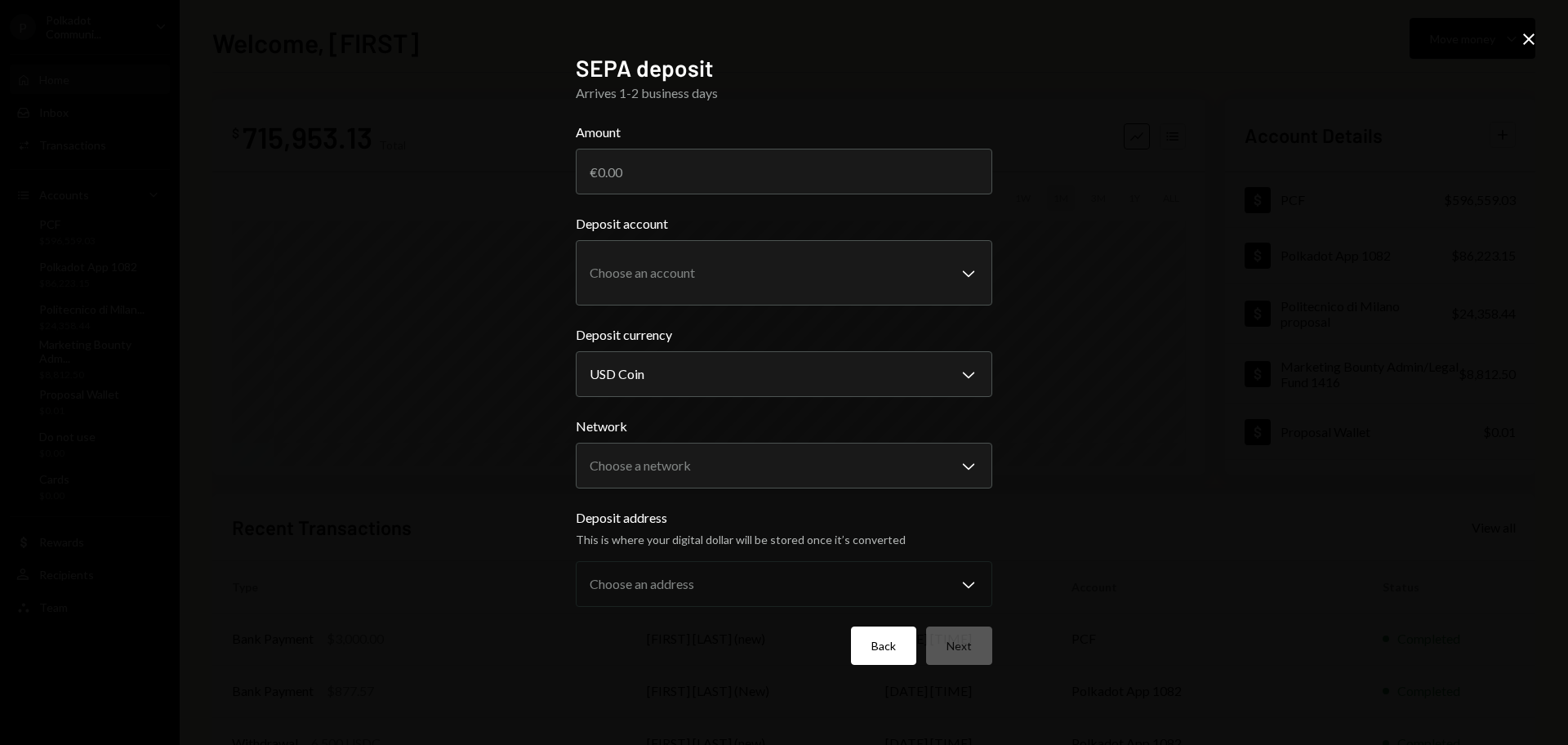 click on "Back" at bounding box center (884, 645) 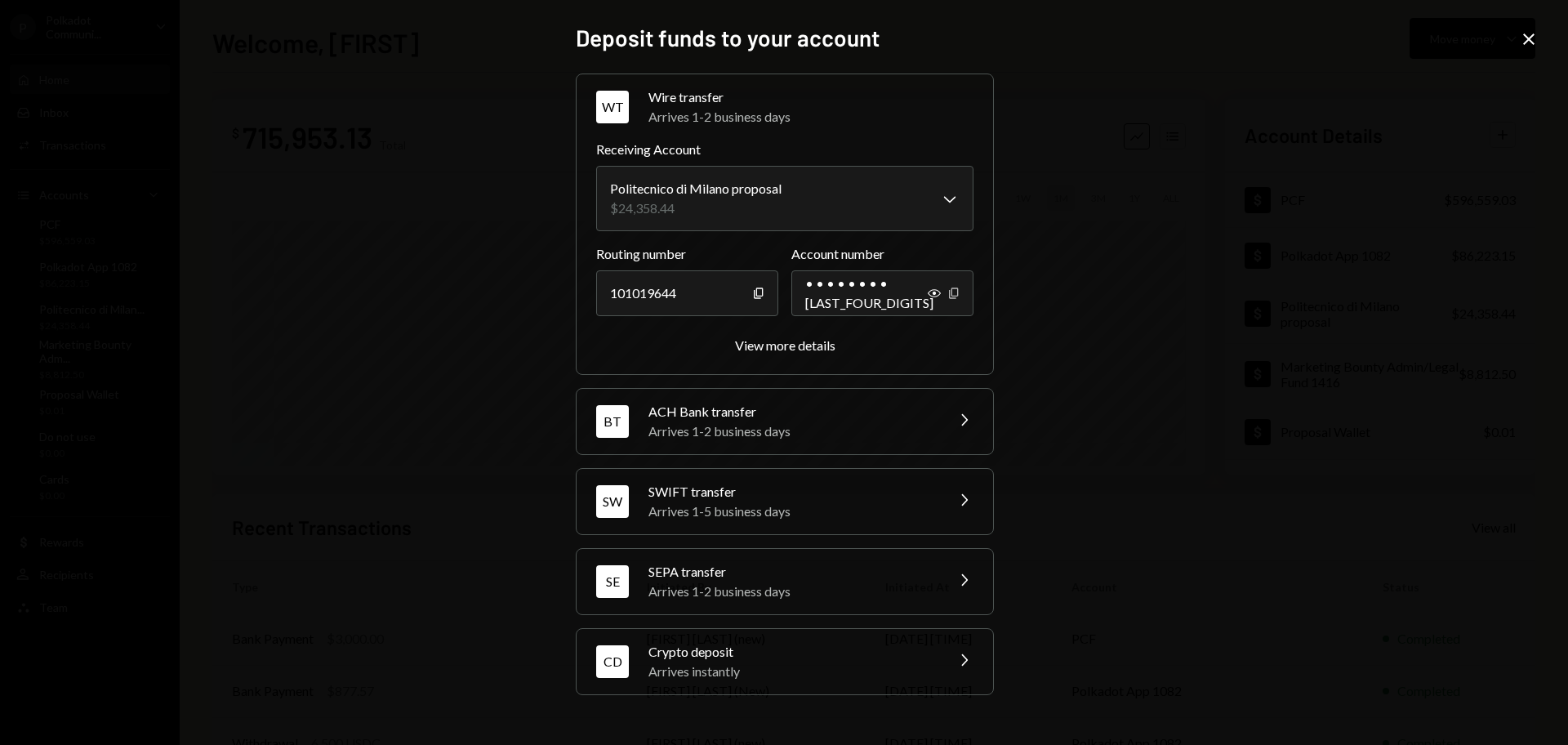 click on "Copy" 